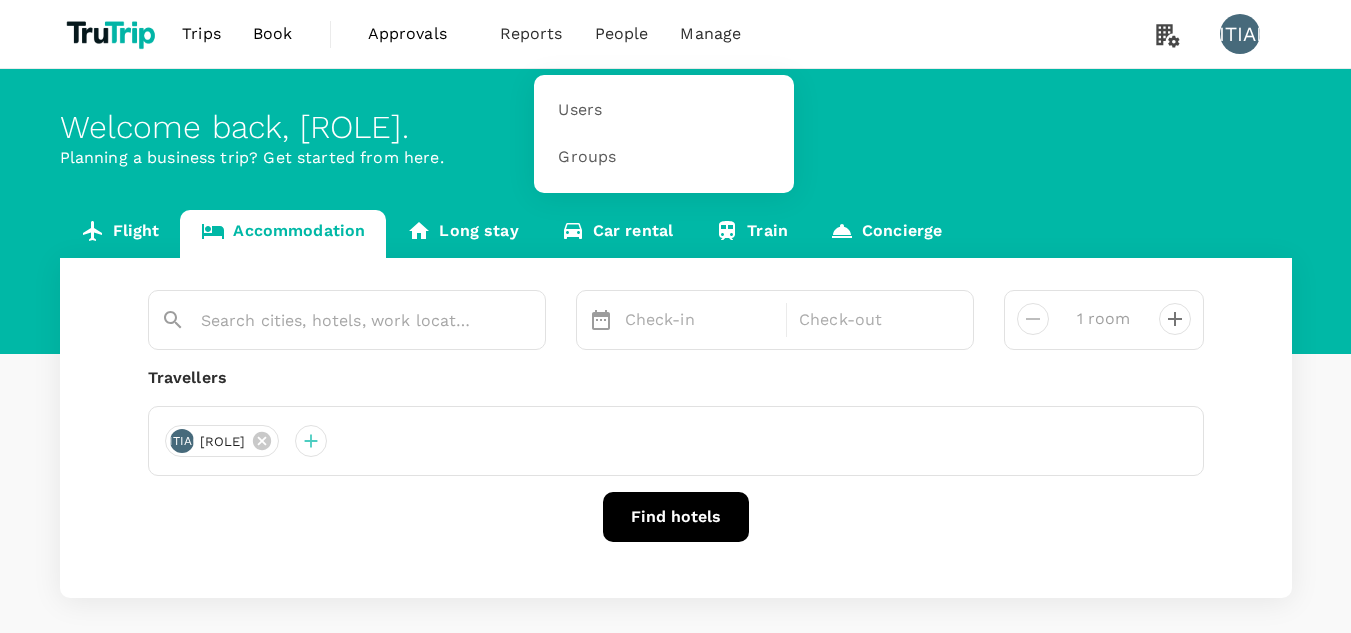 scroll, scrollTop: 0, scrollLeft: 0, axis: both 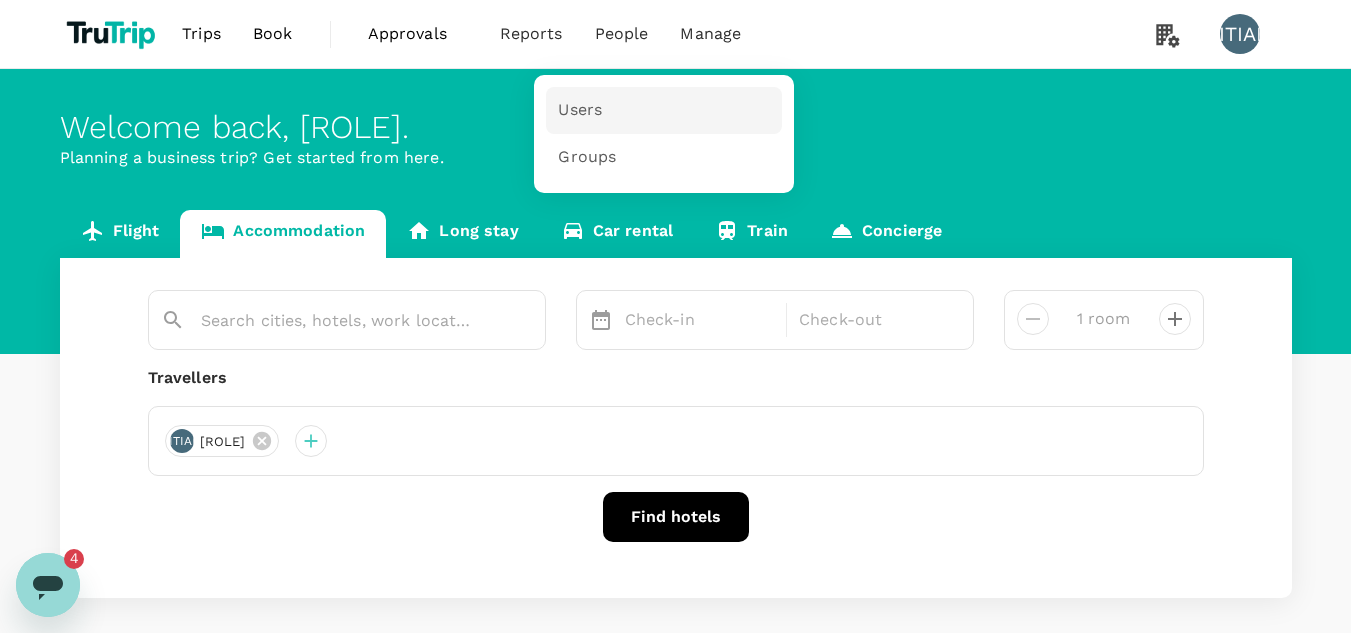 click on "Users" at bounding box center [580, 110] 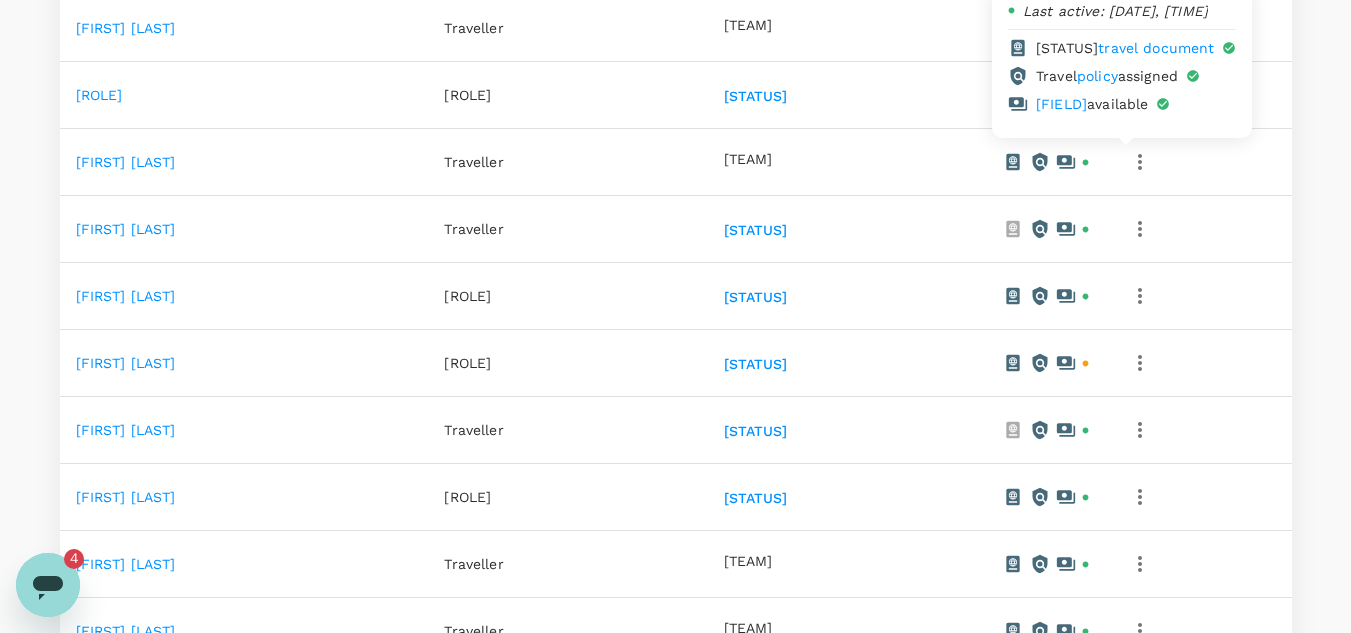 scroll, scrollTop: 528, scrollLeft: 0, axis: vertical 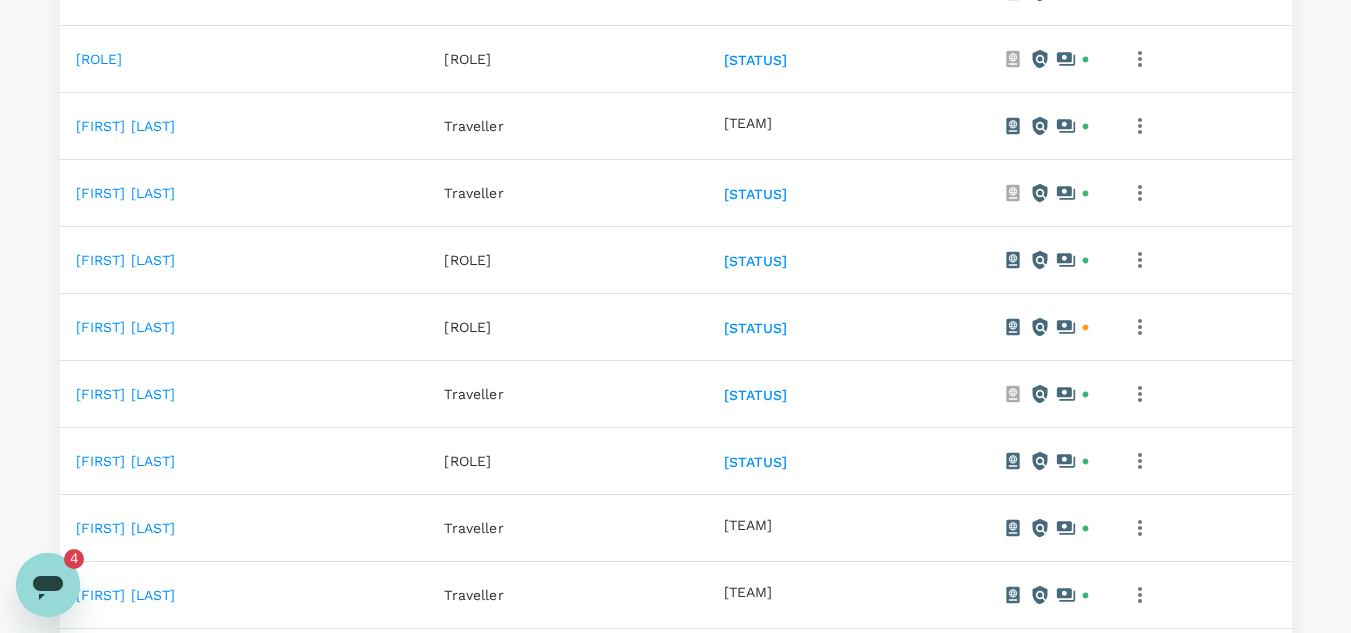 click 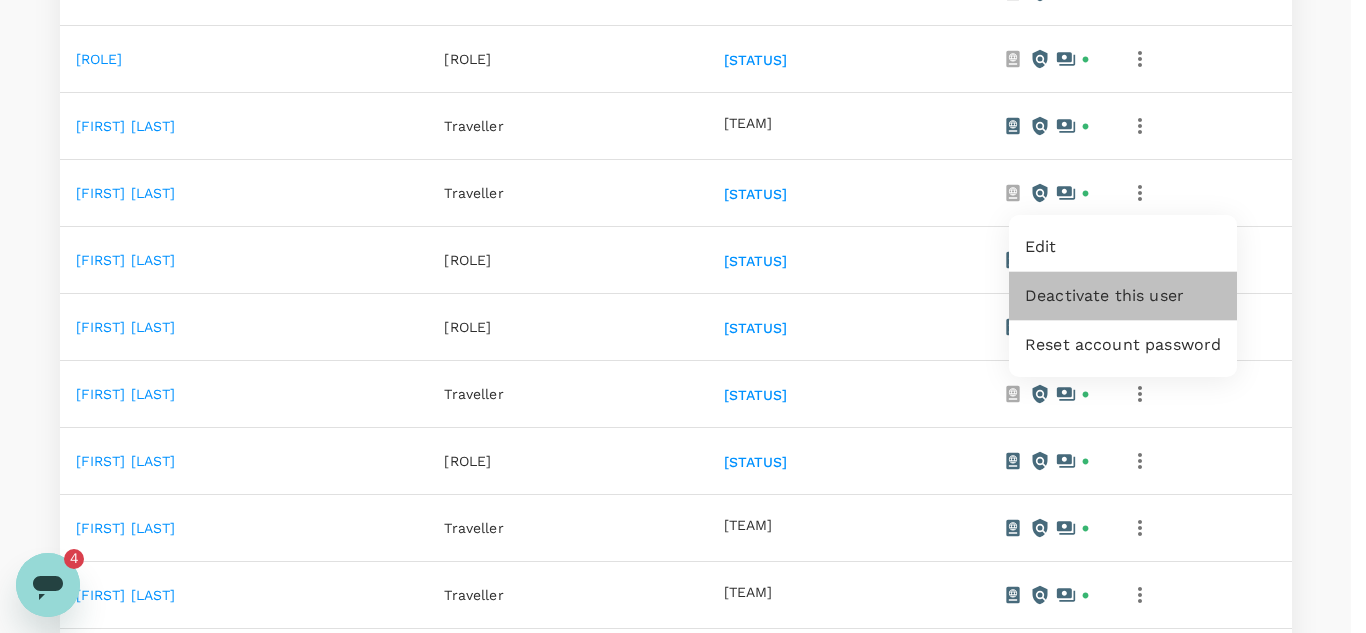 click on "Deactivate this user" at bounding box center (1123, 296) 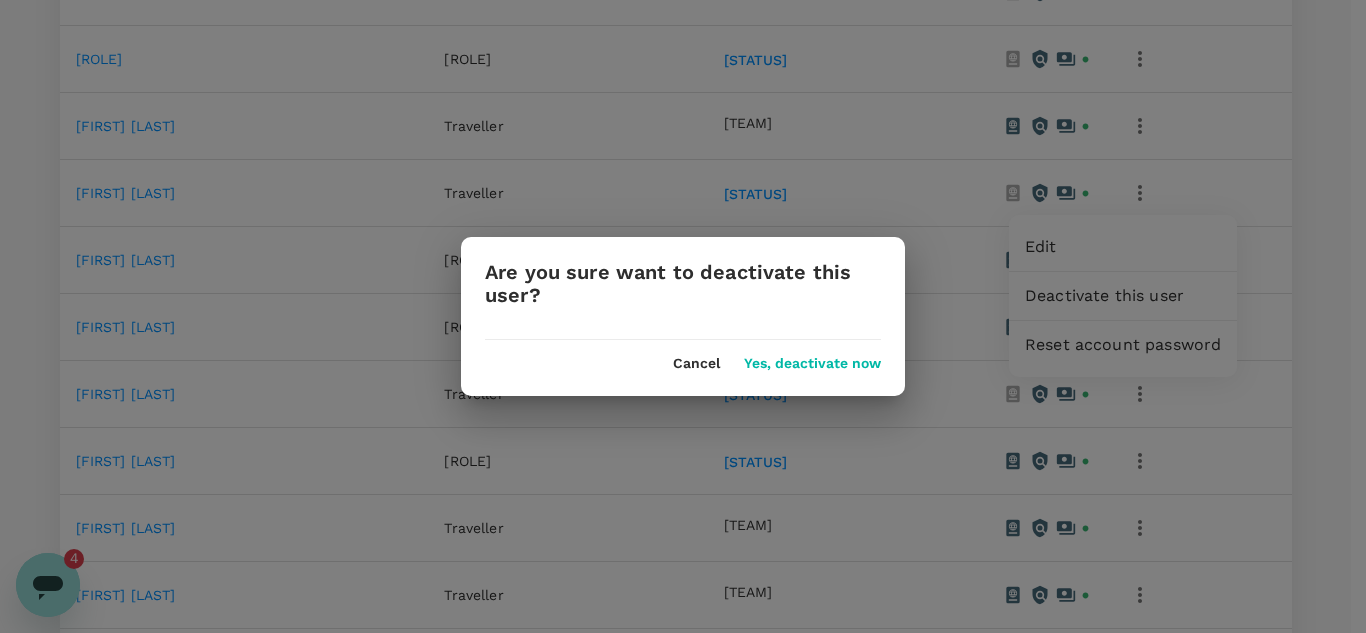 click on "Yes, deactivate now" at bounding box center (812, 364) 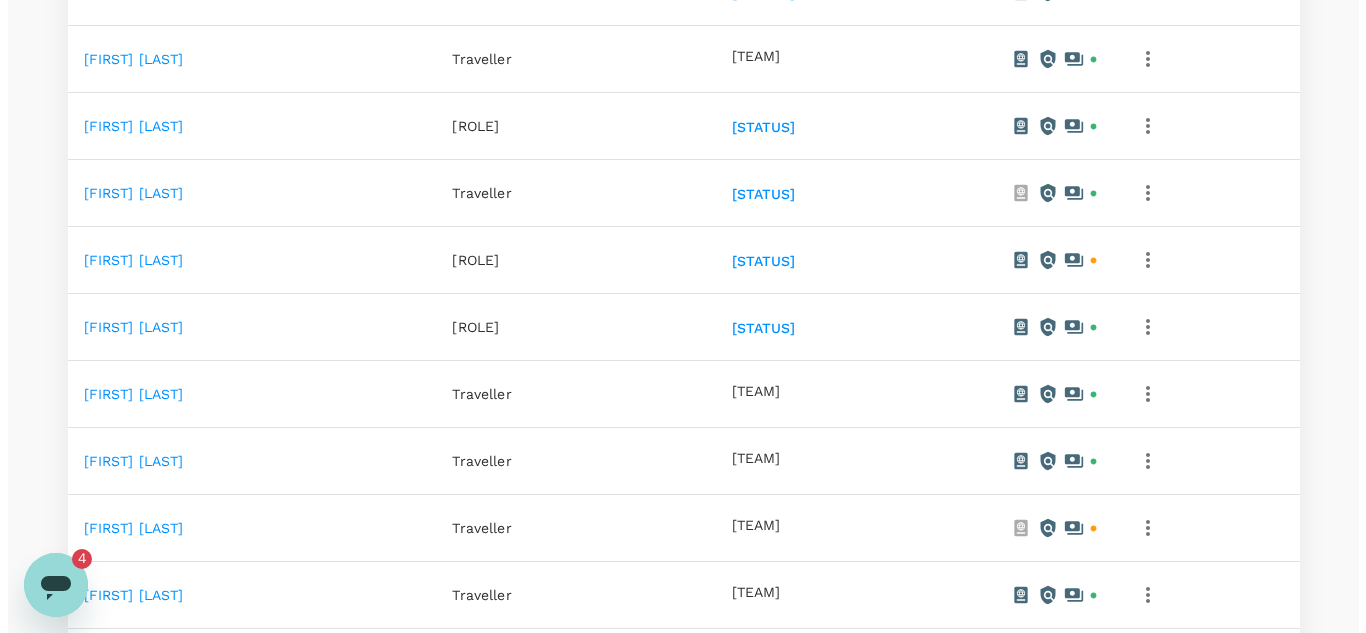 scroll, scrollTop: 628, scrollLeft: 0, axis: vertical 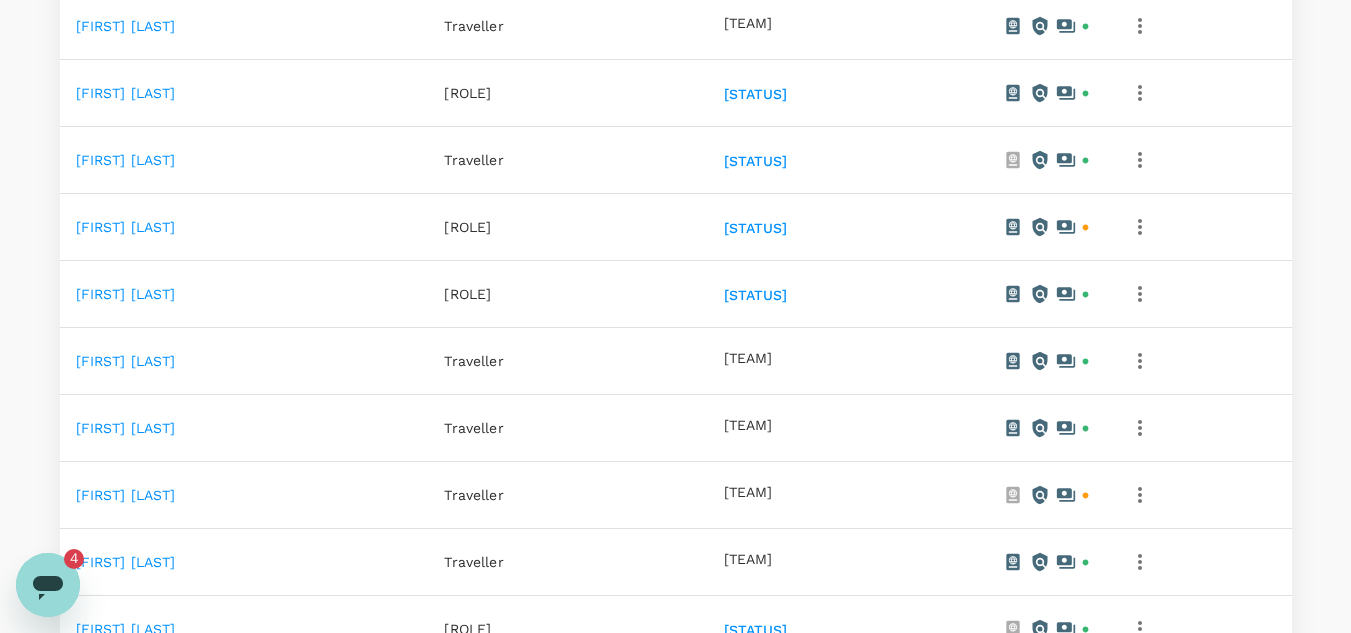 click 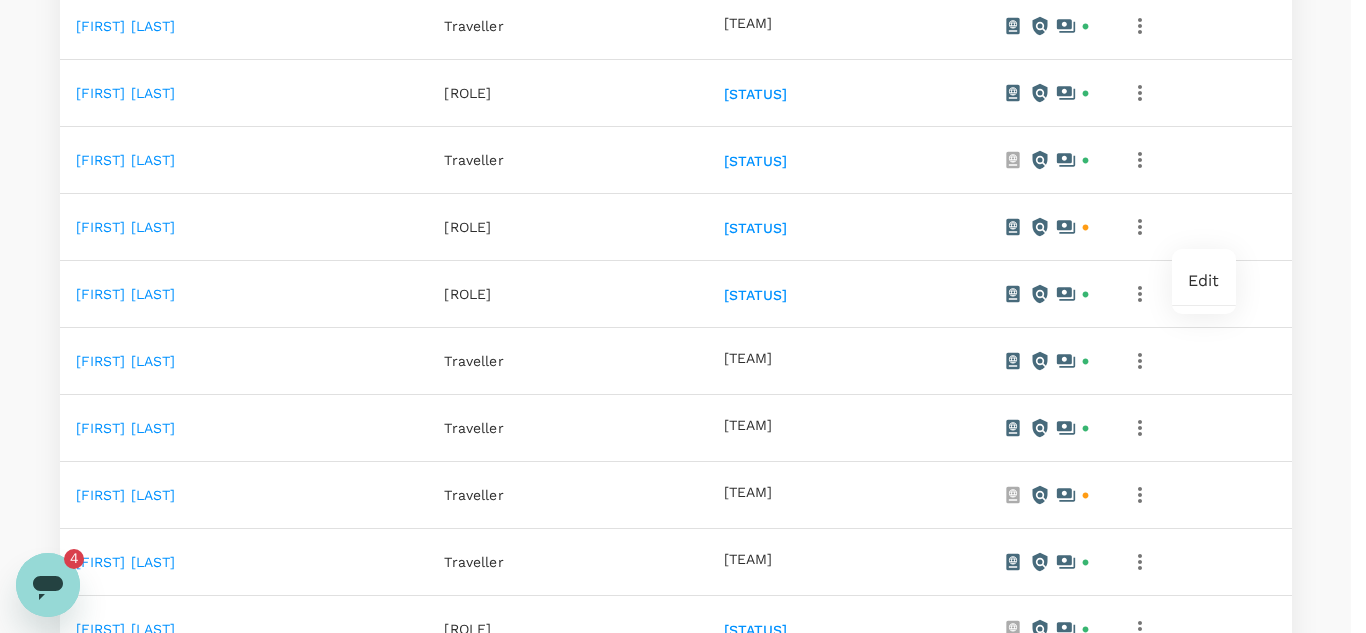 click on "Edit" at bounding box center [1204, 281] 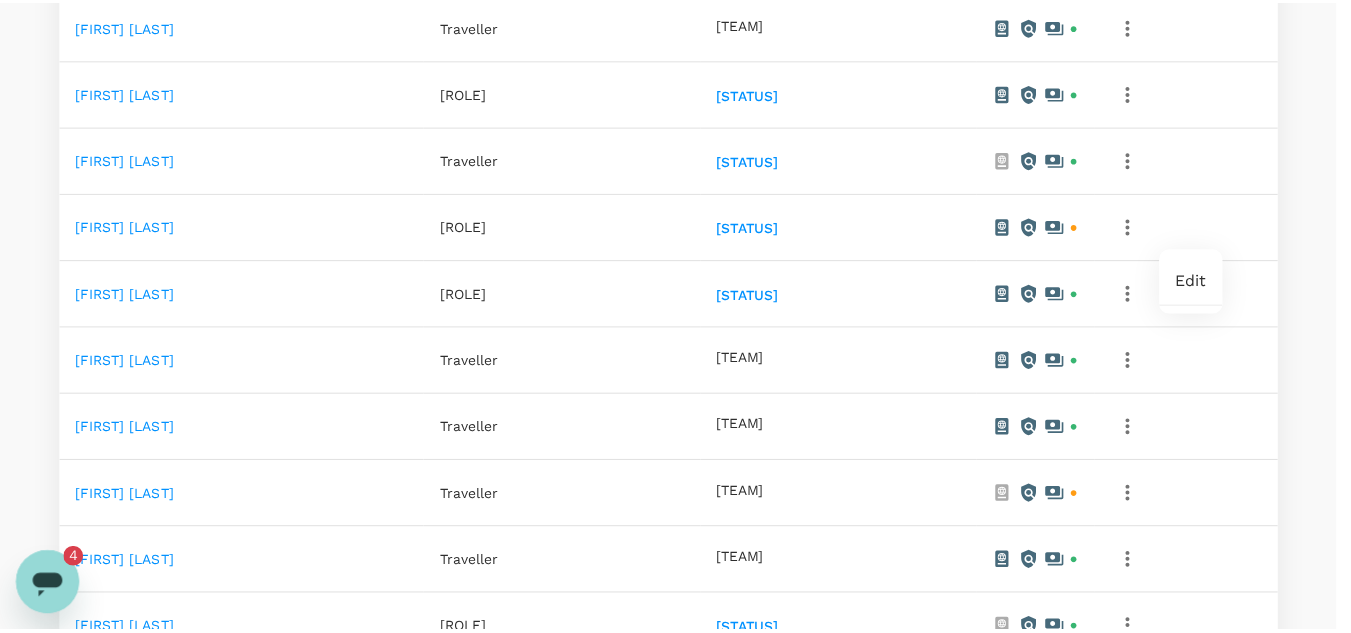 scroll, scrollTop: 0, scrollLeft: 0, axis: both 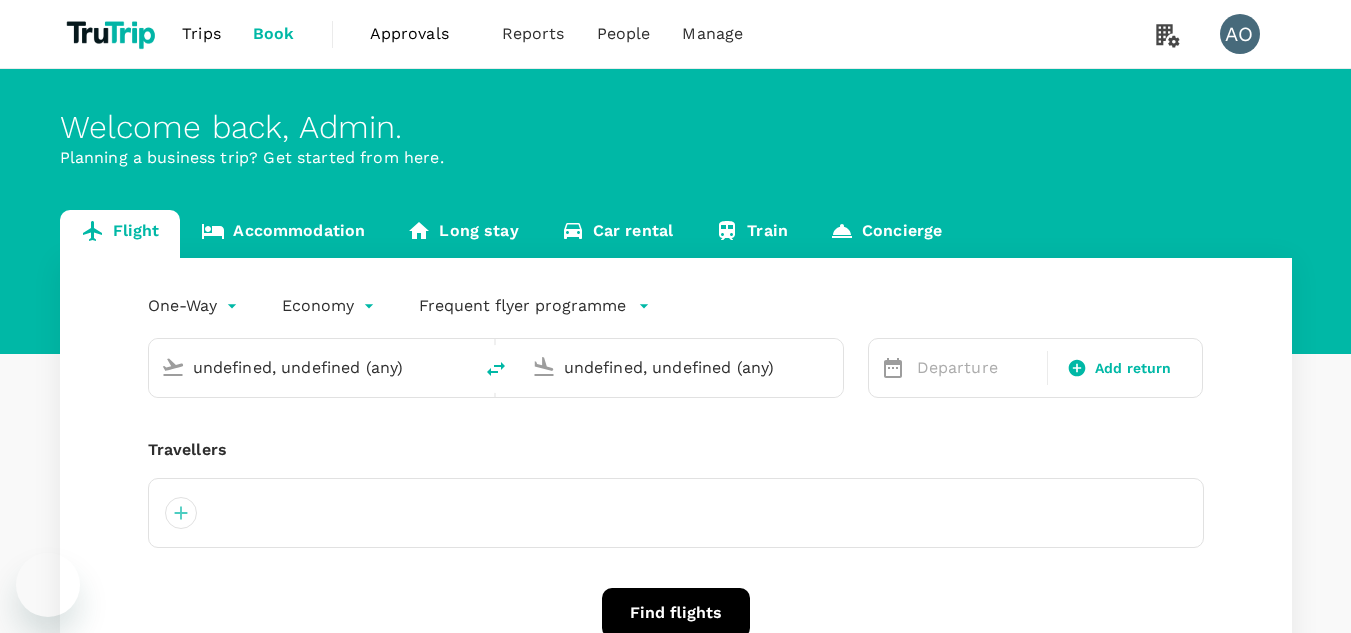 type 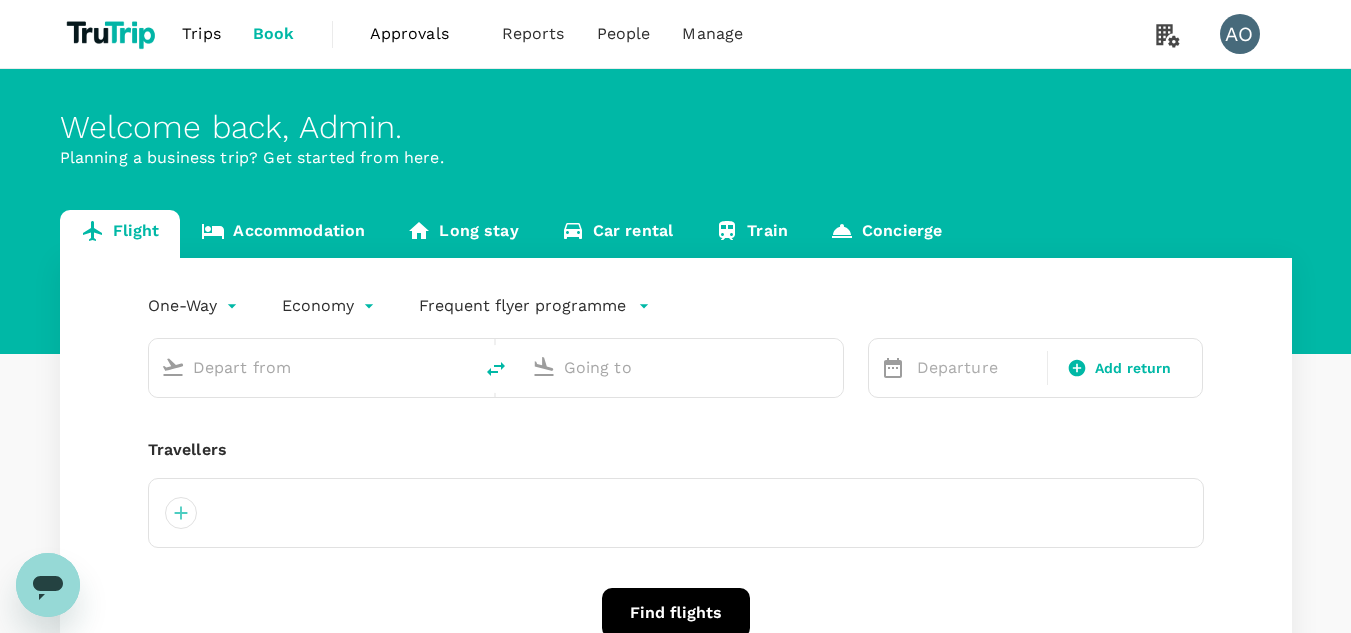 scroll, scrollTop: 0, scrollLeft: 0, axis: both 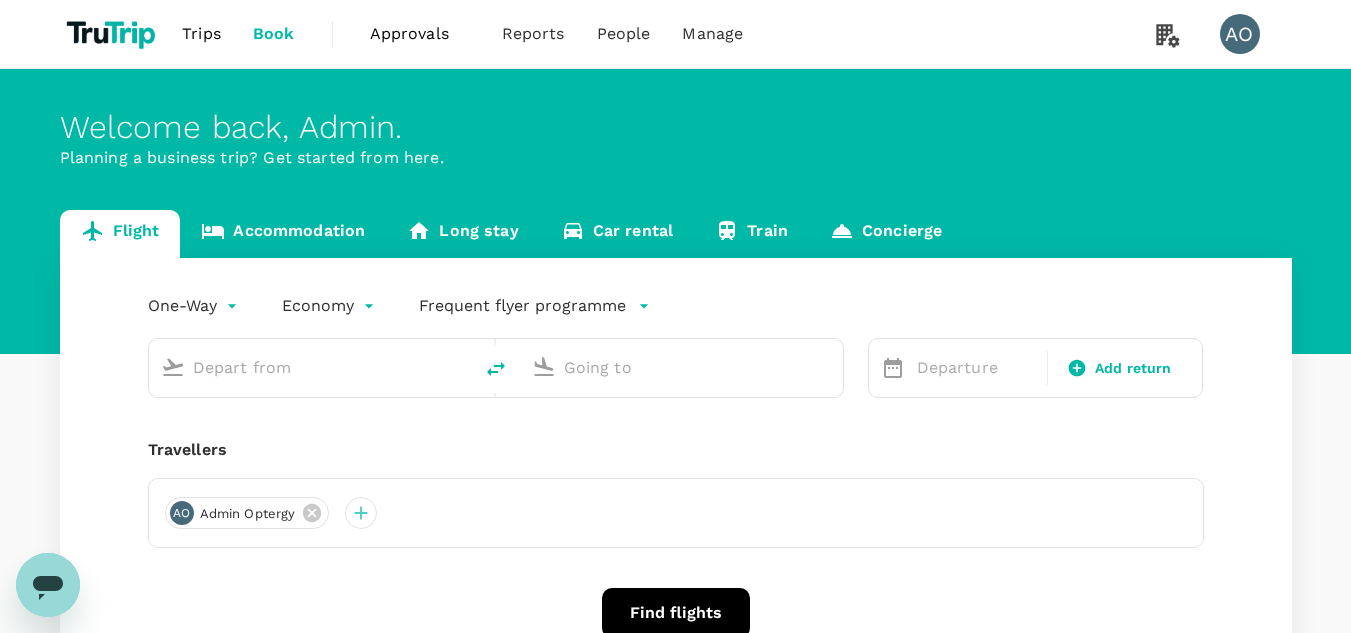 click 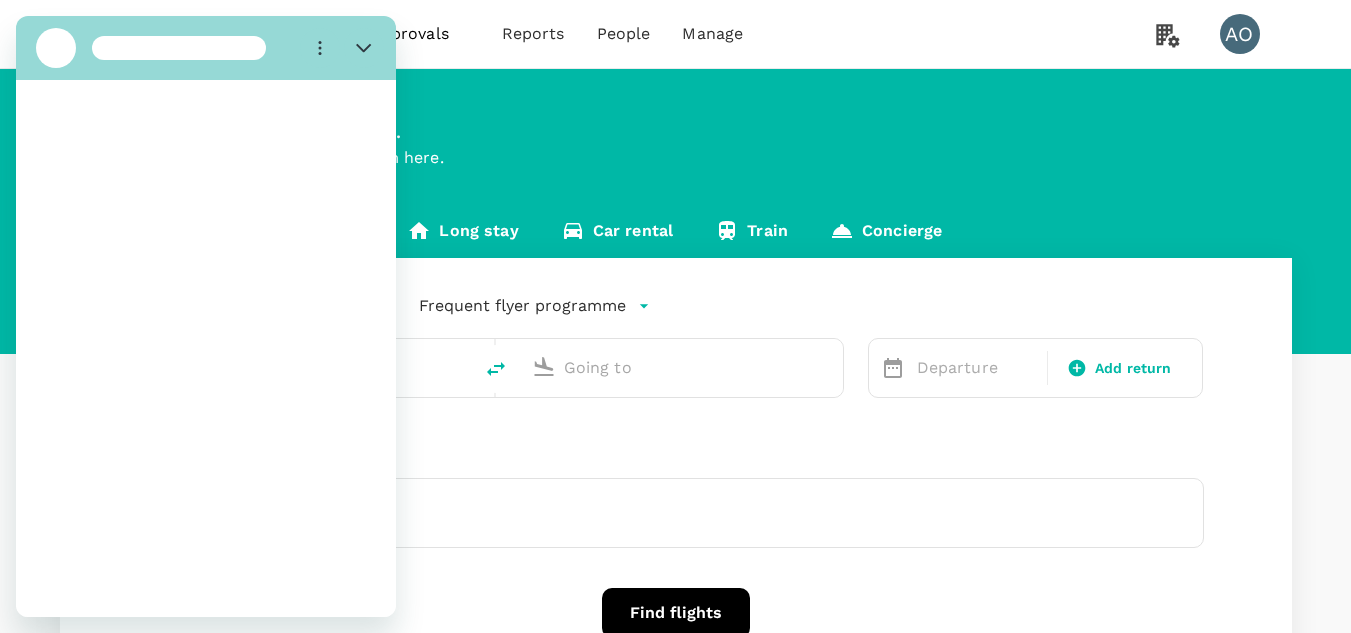 scroll, scrollTop: 0, scrollLeft: 0, axis: both 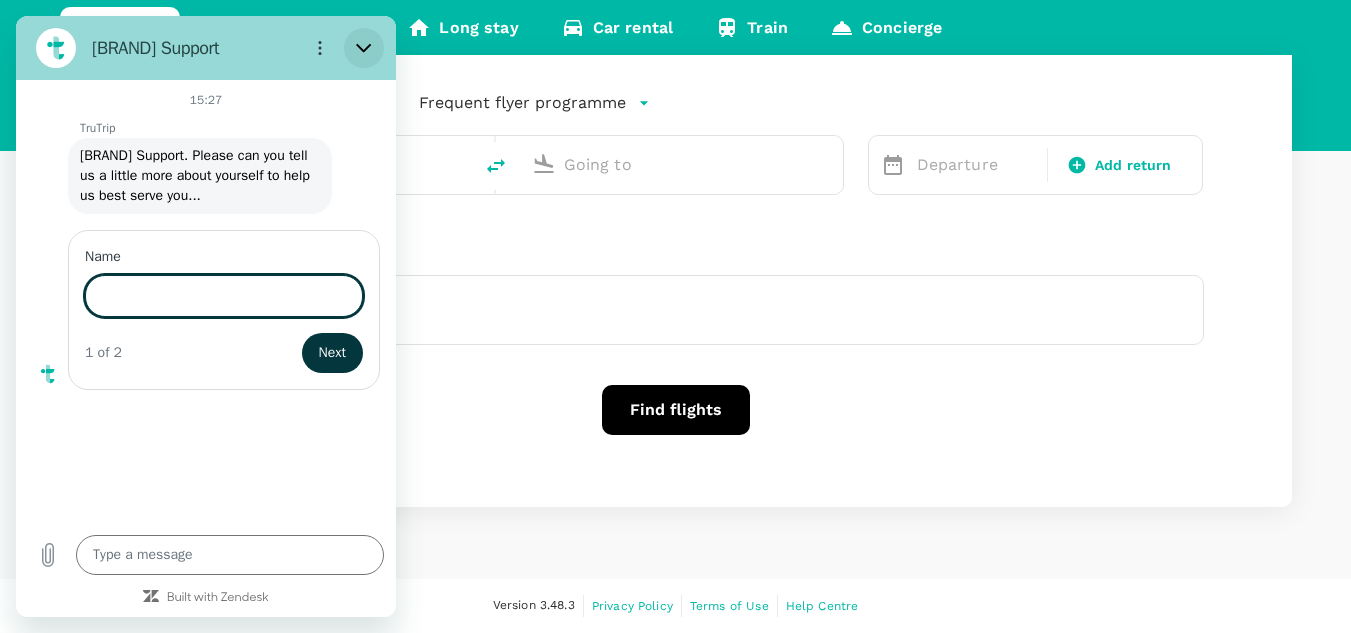 click 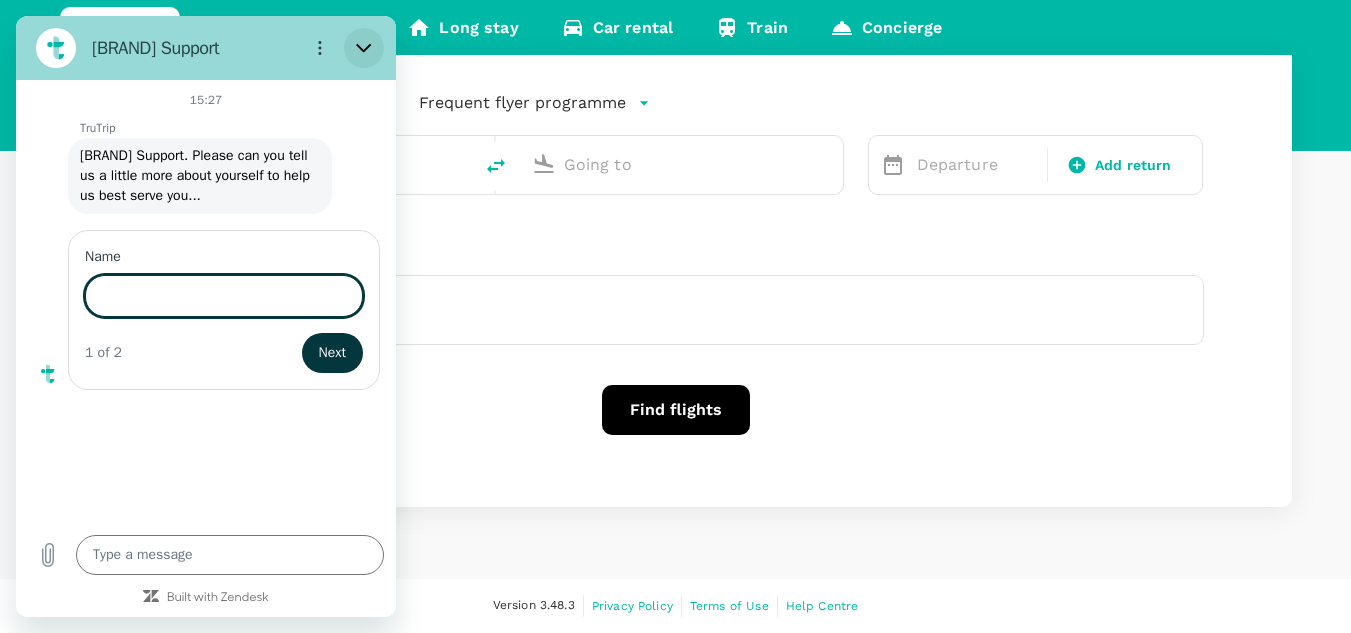 type on "x" 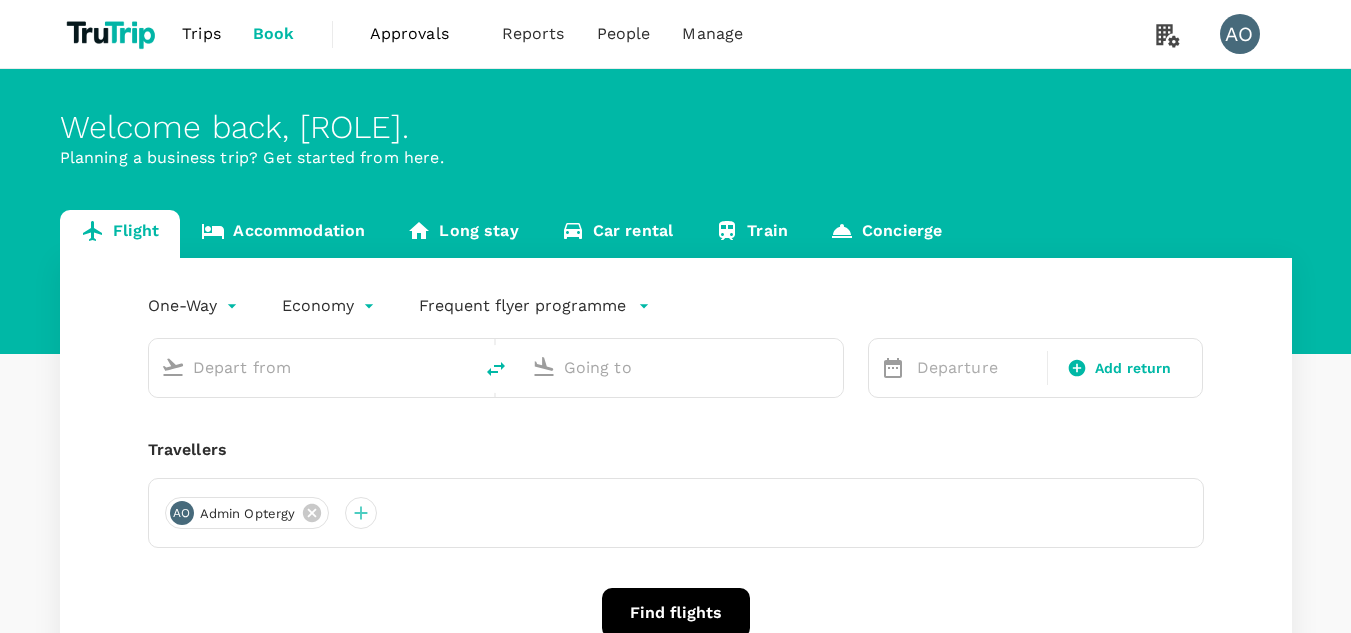 scroll, scrollTop: 2, scrollLeft: 0, axis: vertical 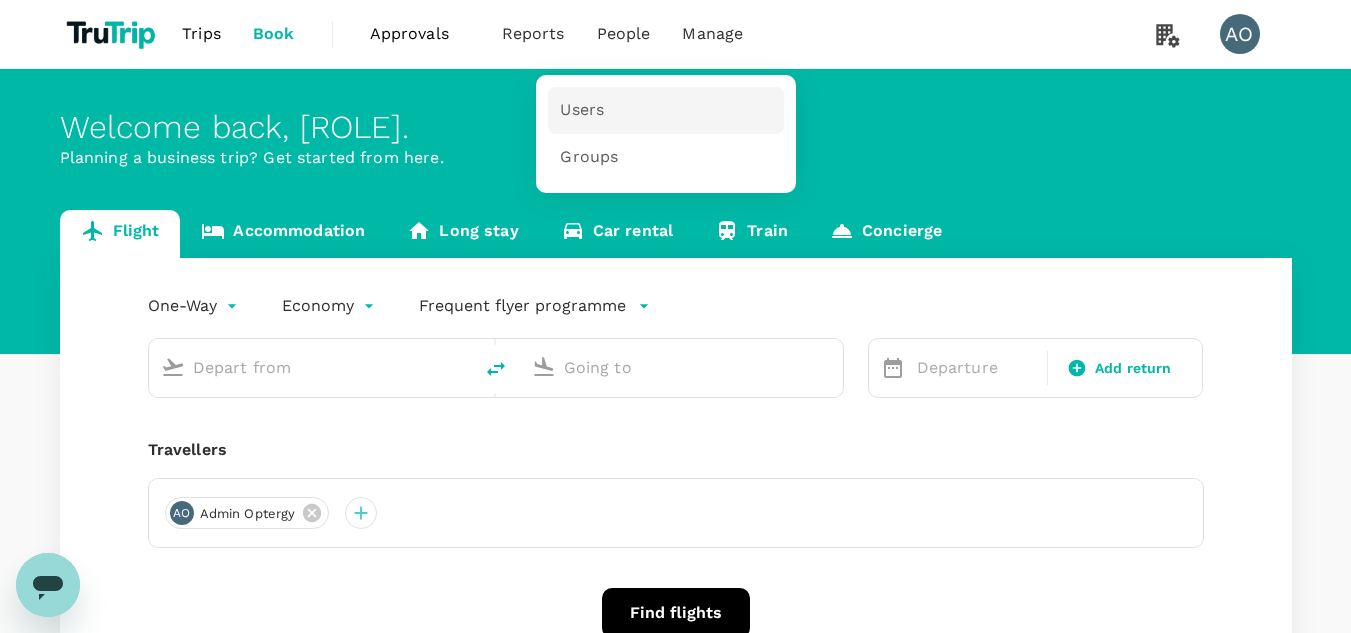 click on "Users" at bounding box center (582, 110) 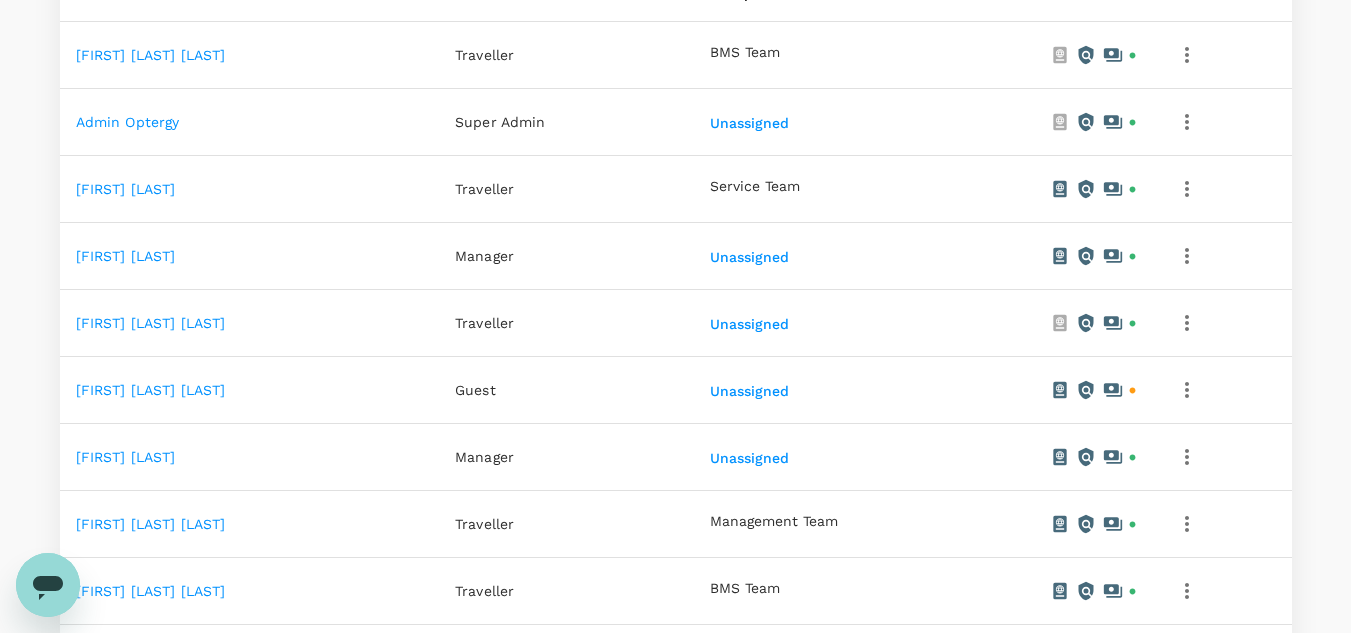 scroll, scrollTop: 500, scrollLeft: 0, axis: vertical 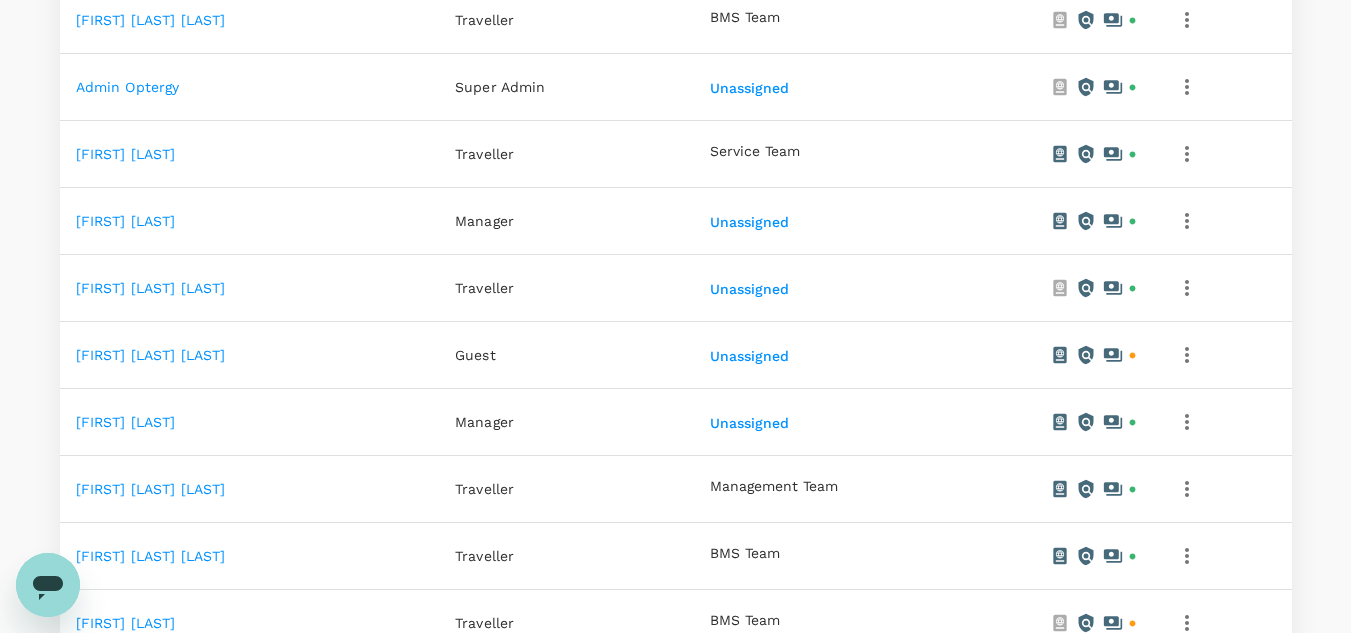 click 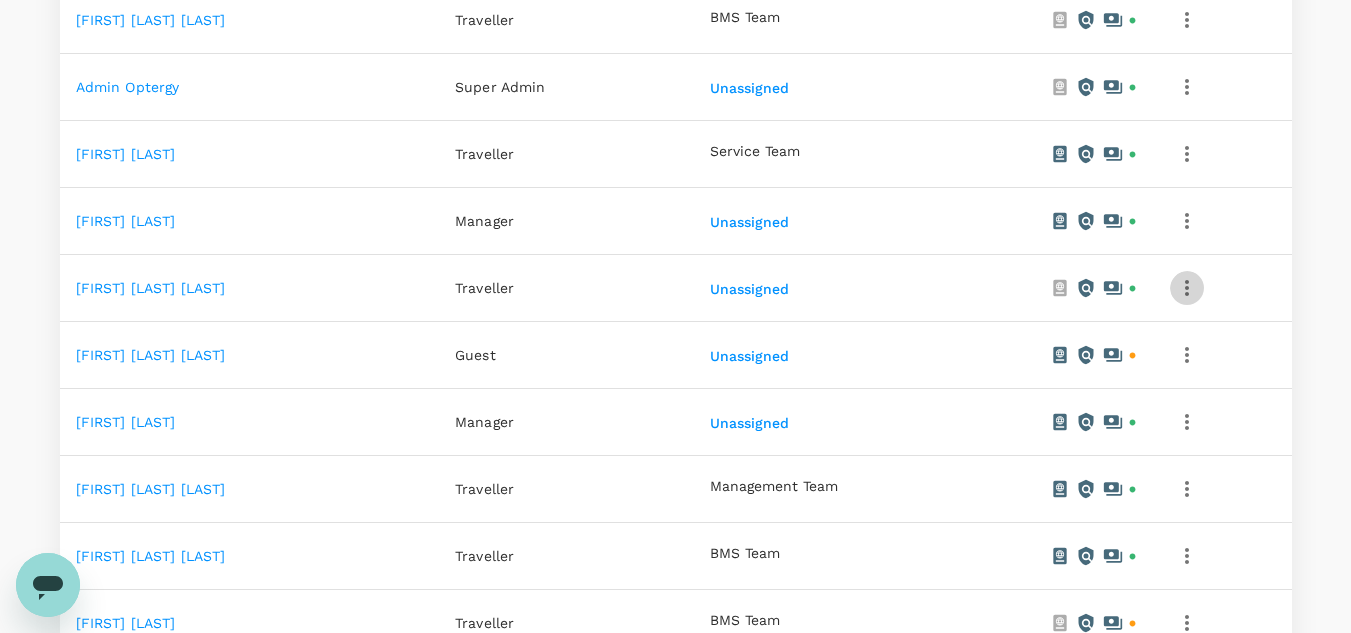 click 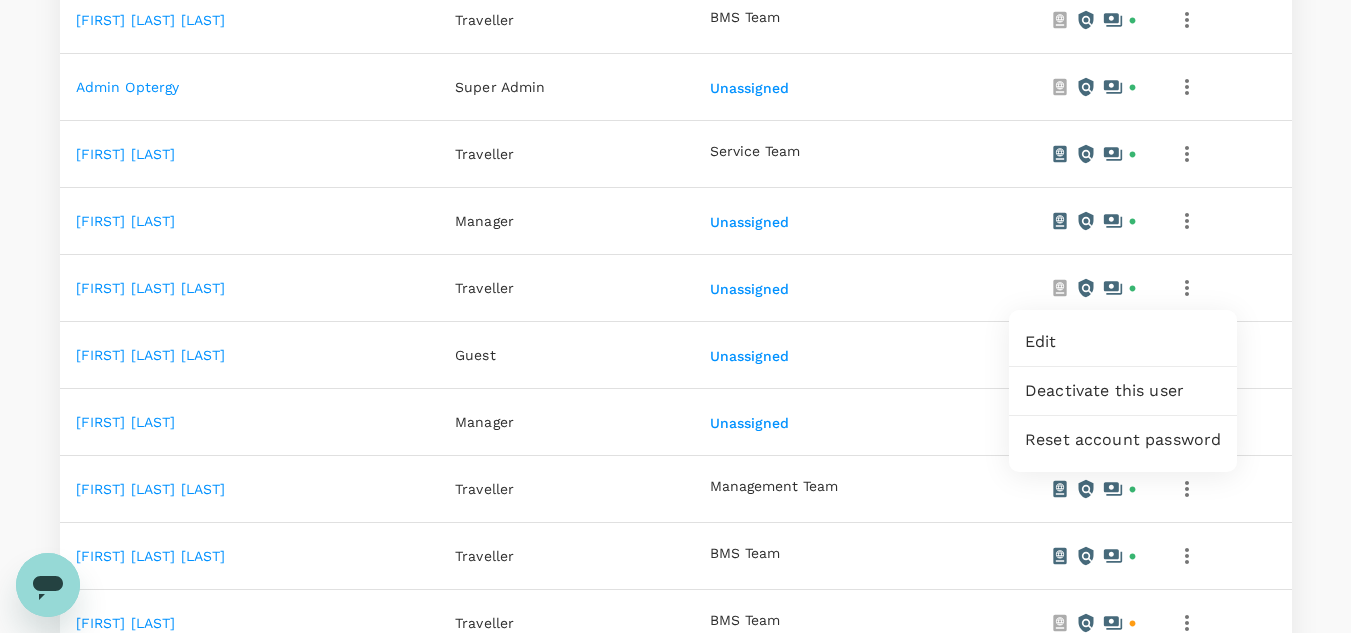 click on "Deactivate this user" at bounding box center (1123, 391) 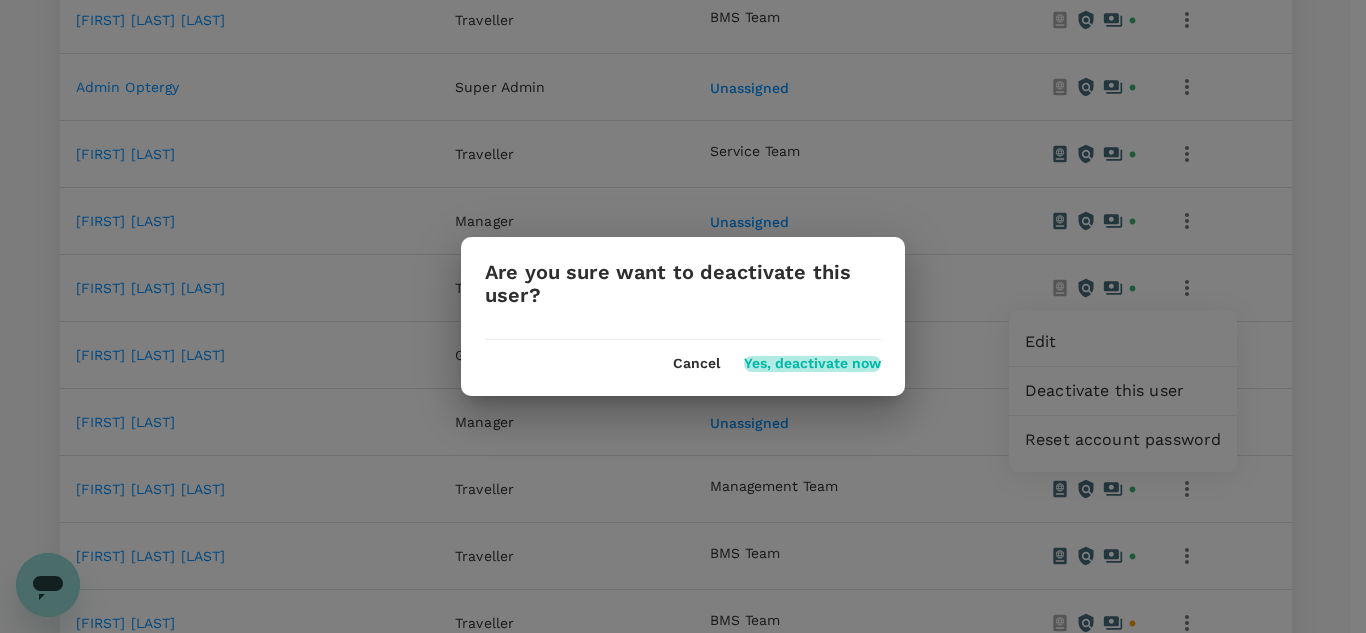 click on "Yes, deactivate now" at bounding box center [812, 364] 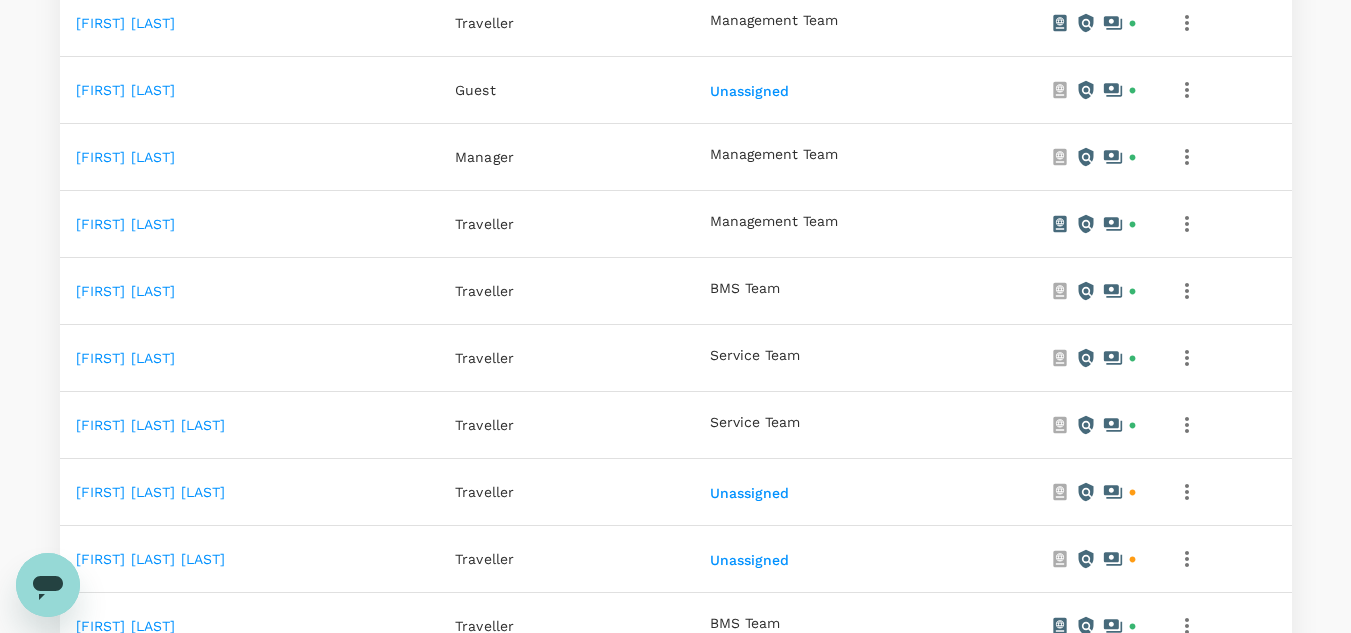 scroll, scrollTop: 1200, scrollLeft: 0, axis: vertical 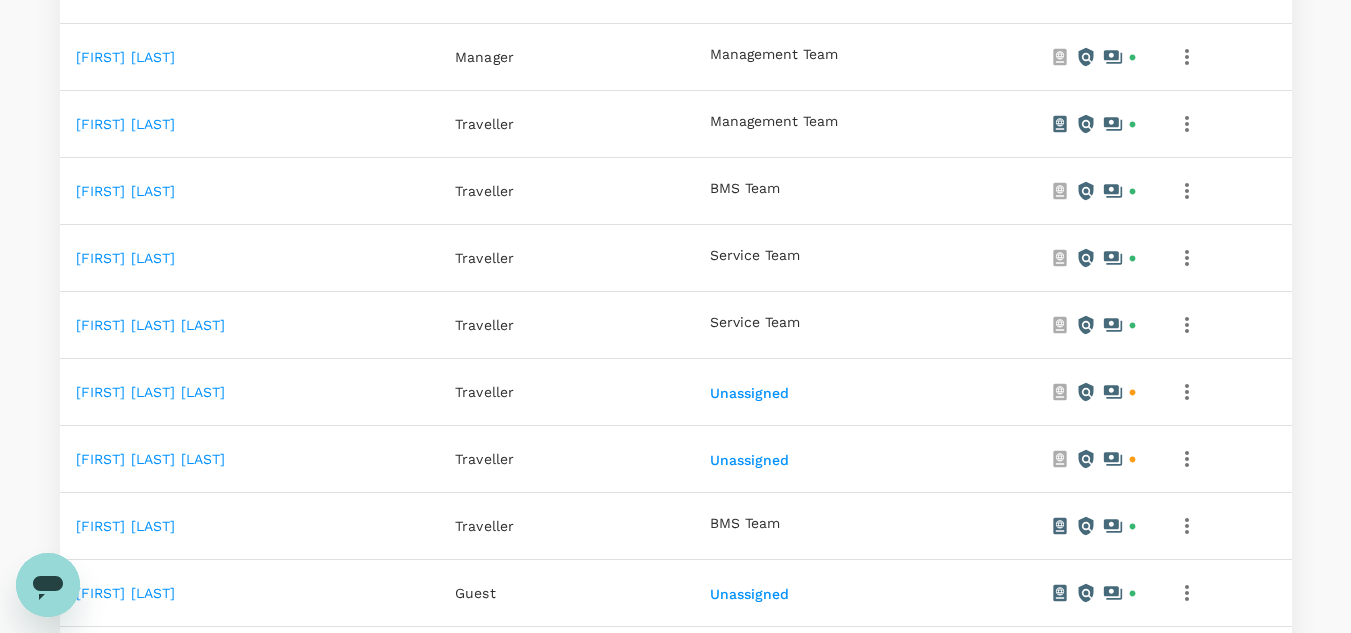 click 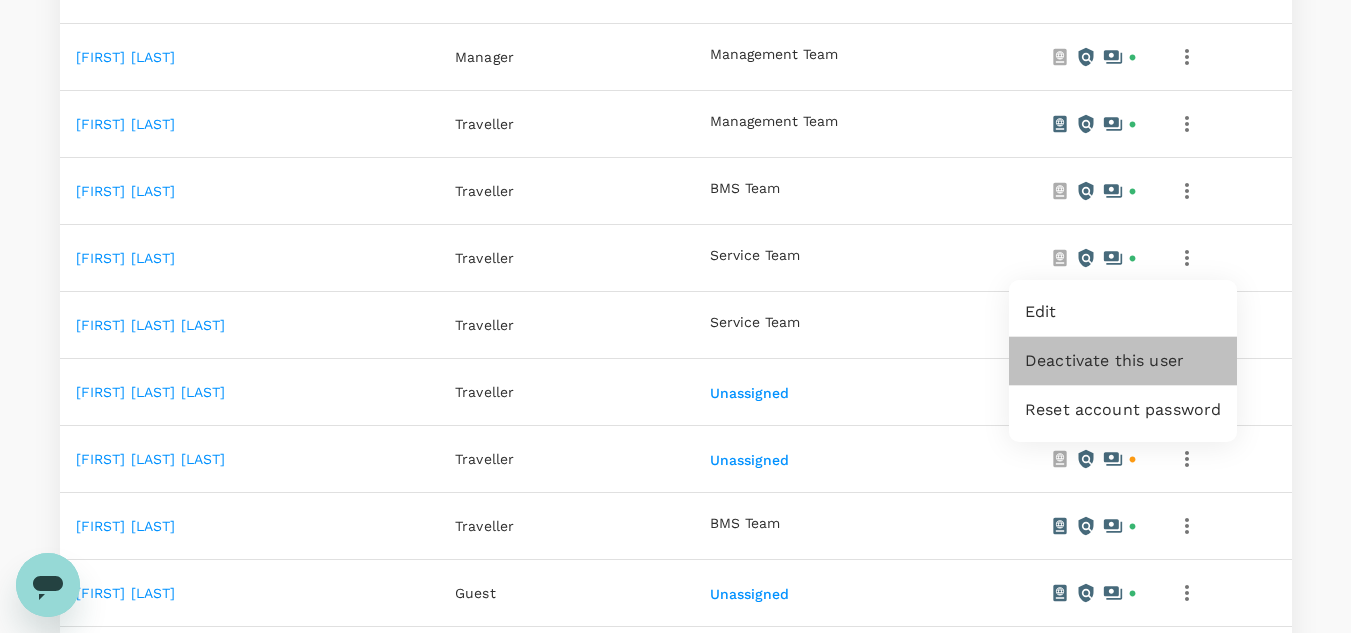 click on "Deactivate this user" at bounding box center [1123, 361] 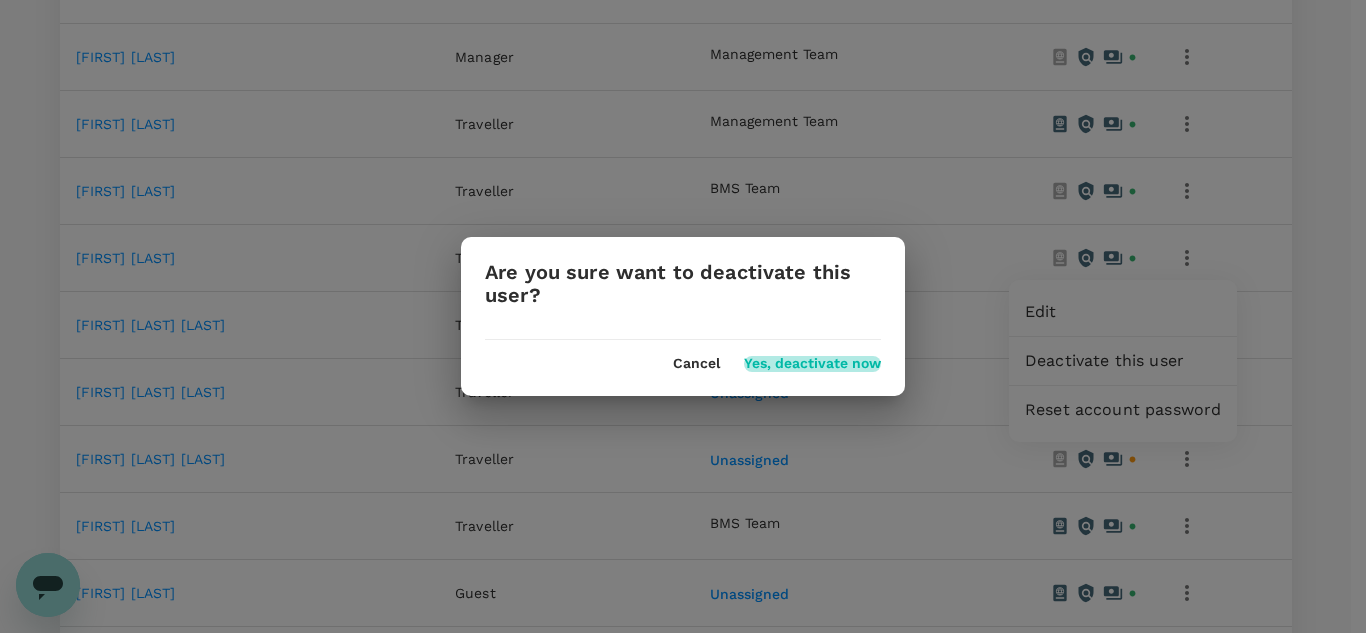 click on "Yes, deactivate now" at bounding box center (812, 364) 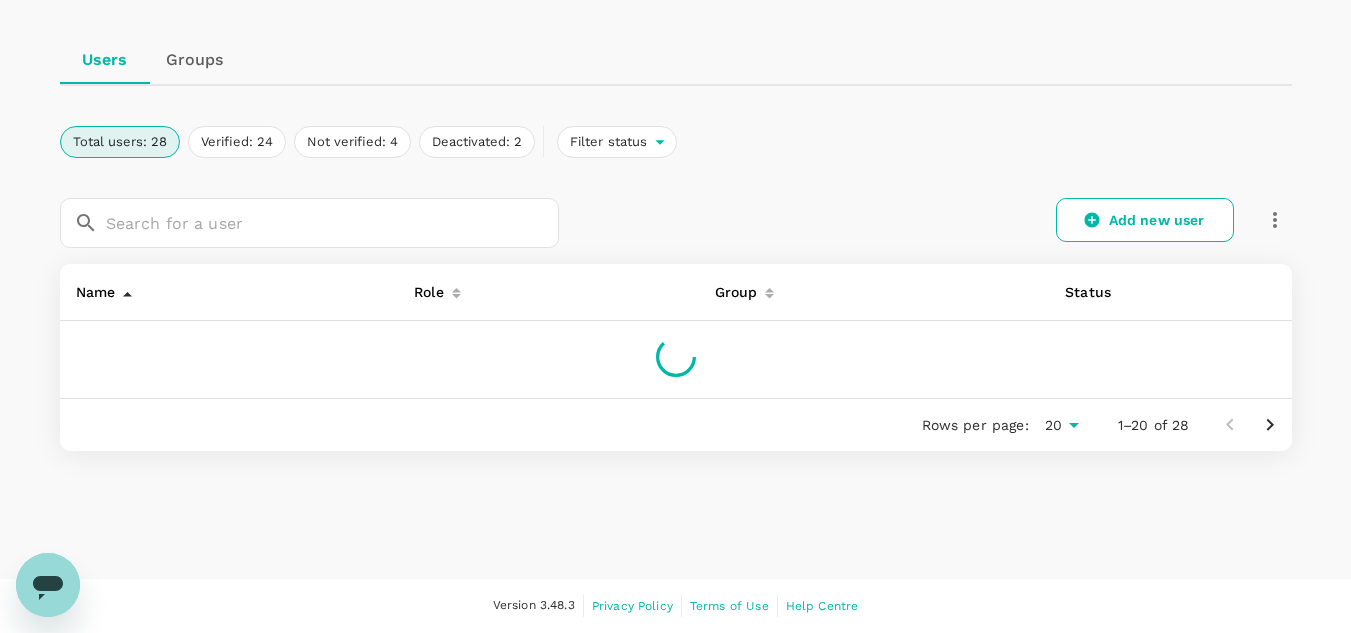scroll, scrollTop: 1200, scrollLeft: 0, axis: vertical 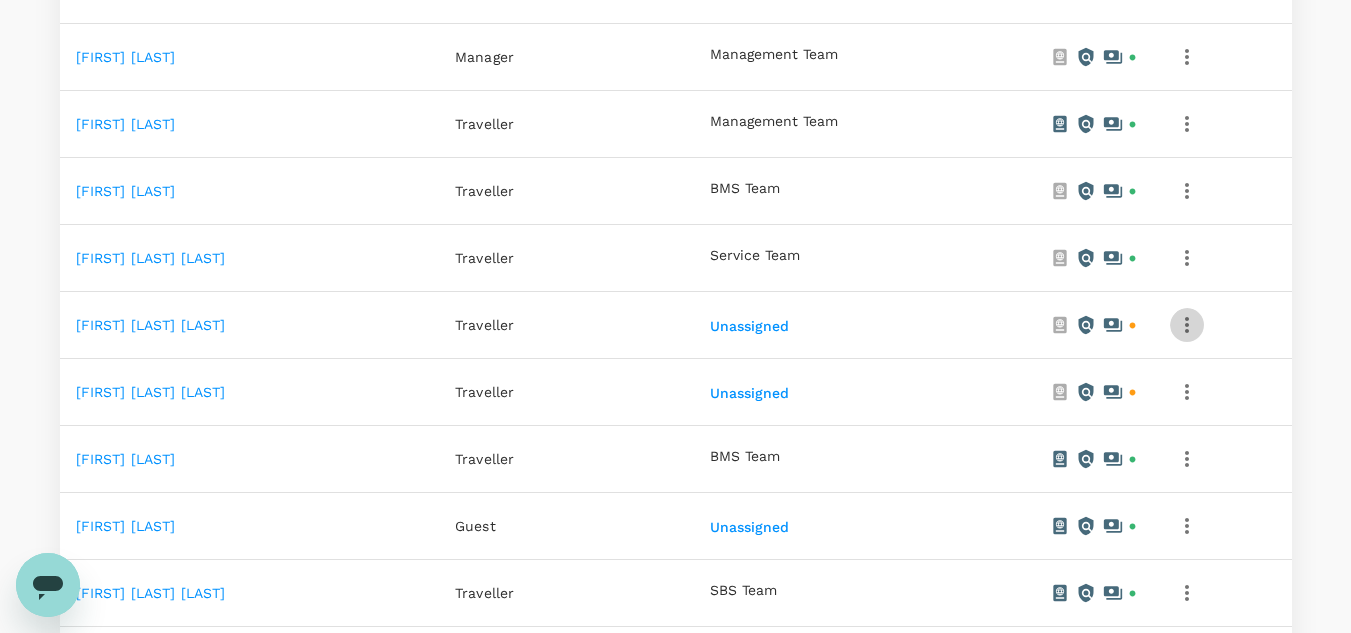 click 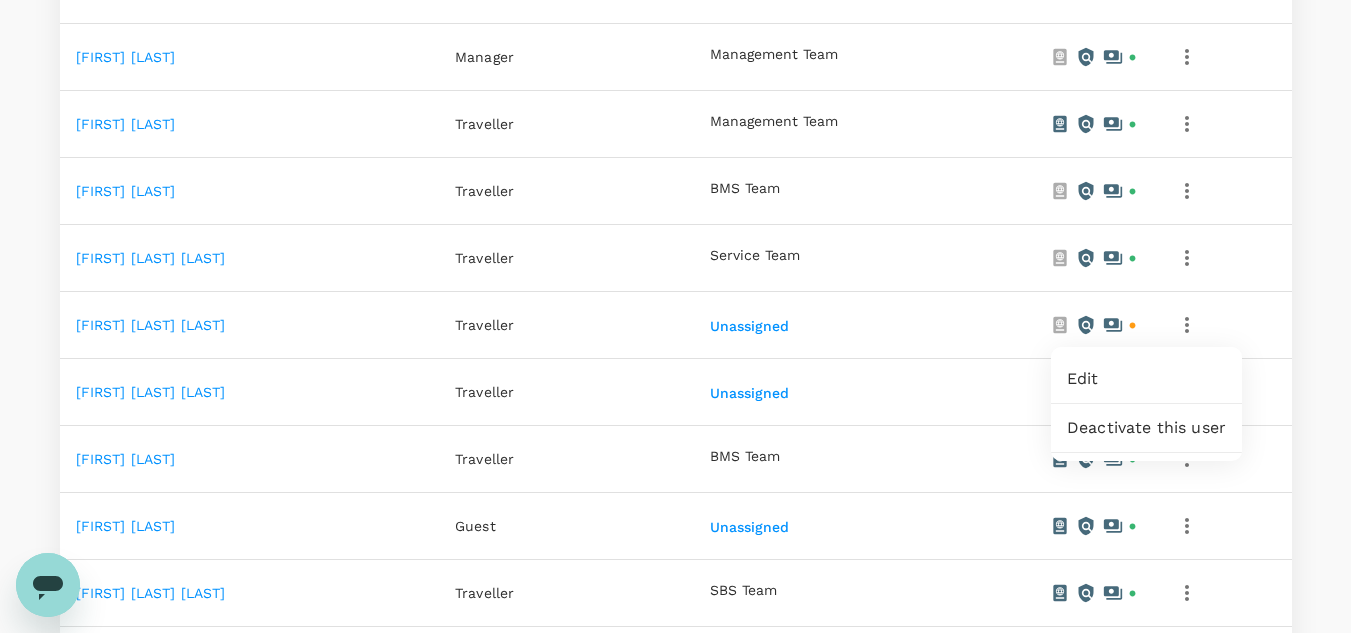 click on "Deactivate this user" at bounding box center (1146, 428) 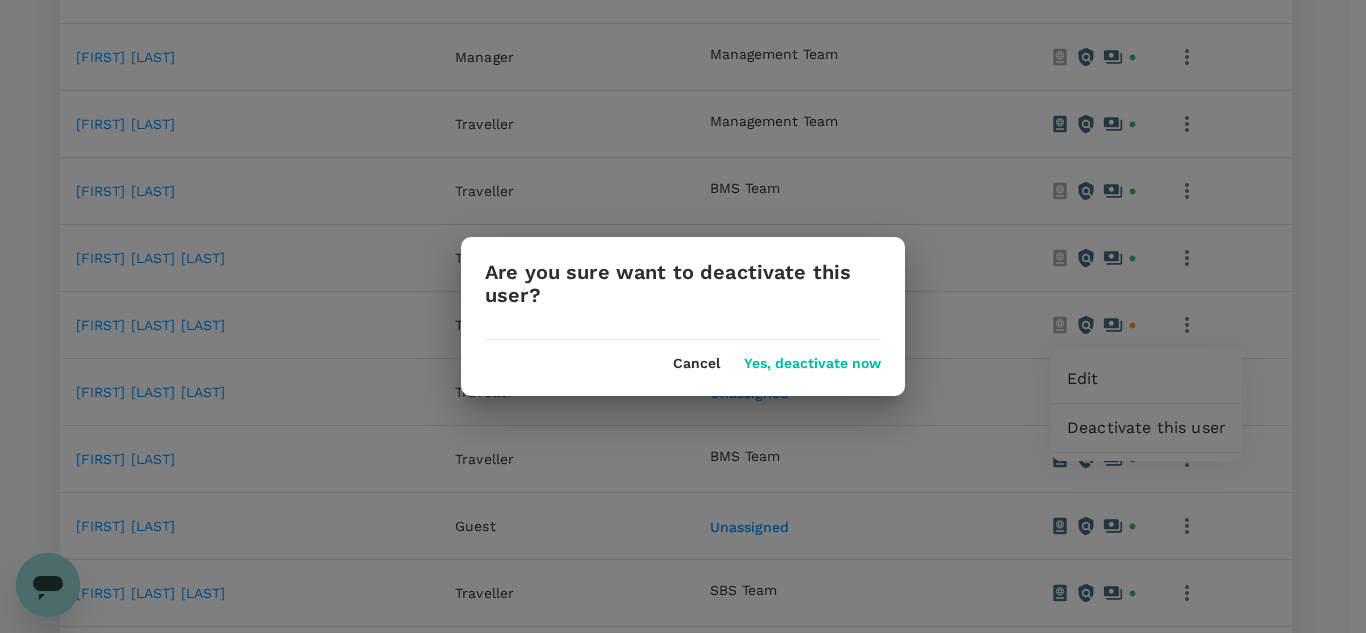 click on "Yes, deactivate now" at bounding box center (812, 364) 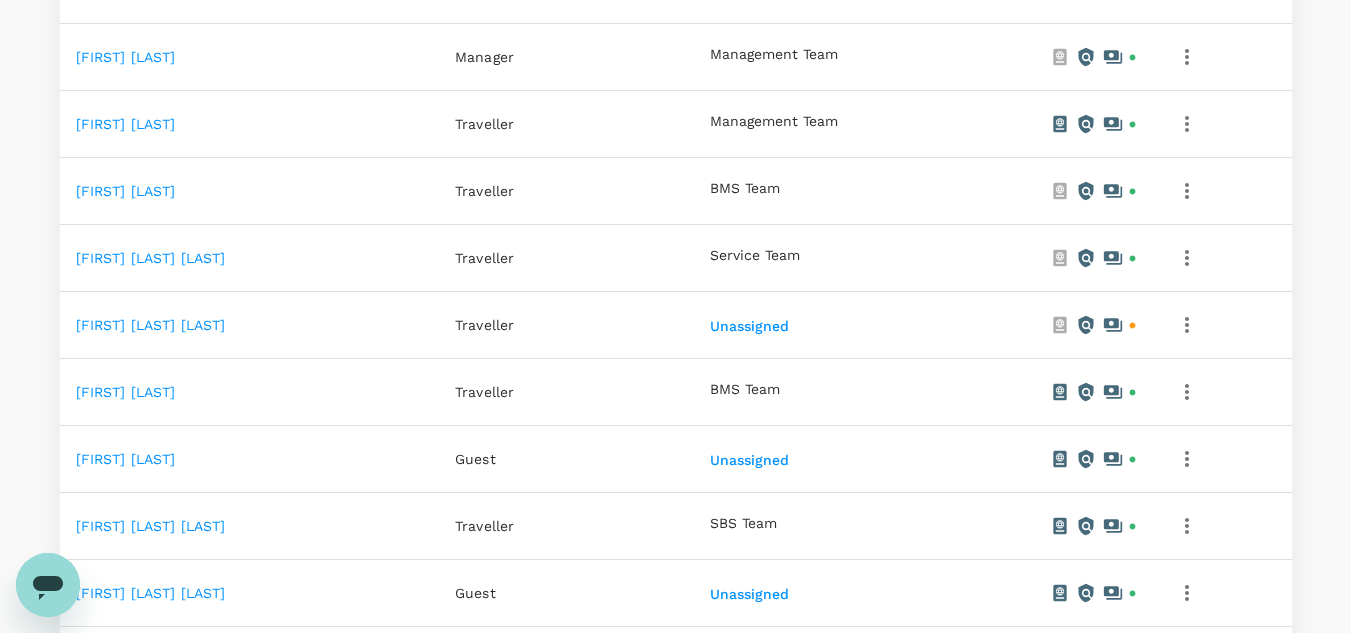 scroll, scrollTop: 1300, scrollLeft: 0, axis: vertical 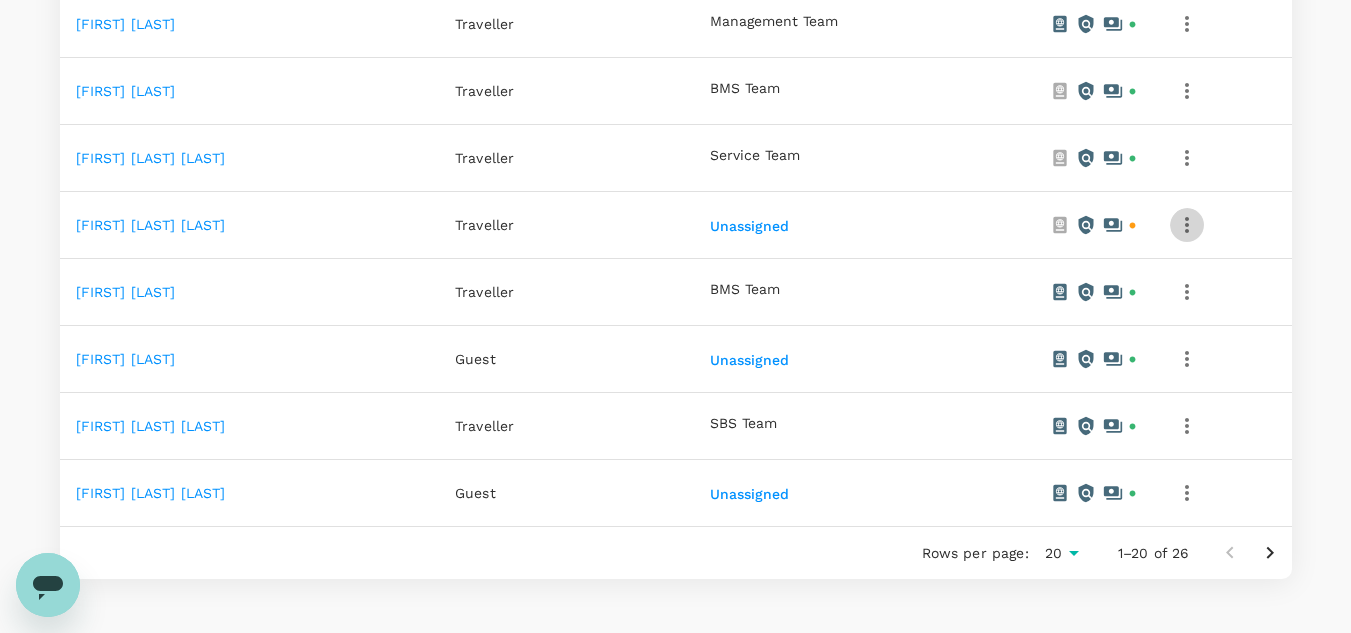 click 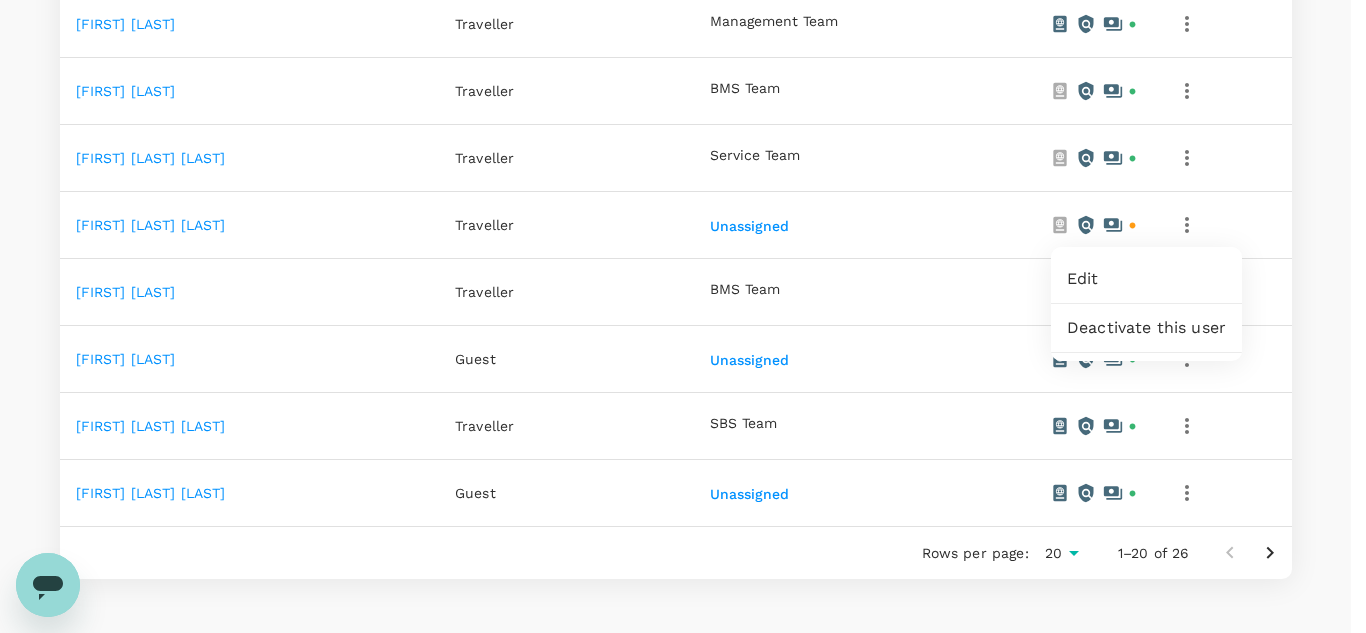 click on "Deactivate this user" at bounding box center [1146, 328] 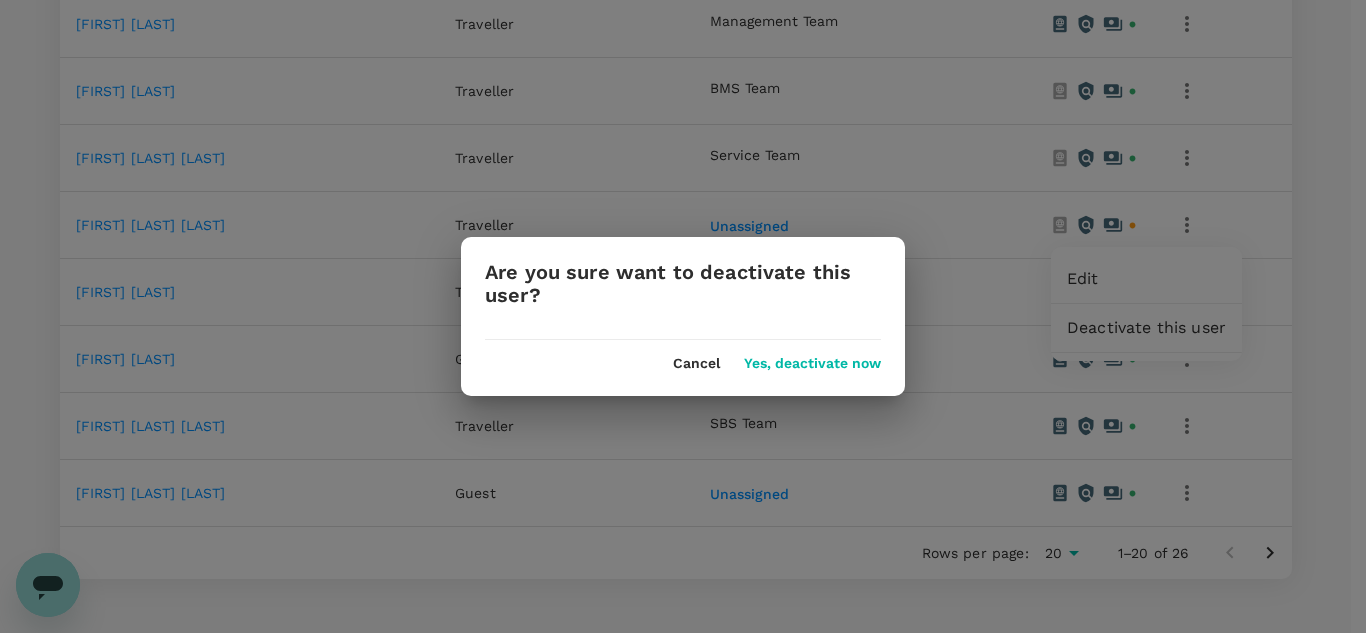 click on "Yes, deactivate now" at bounding box center [812, 364] 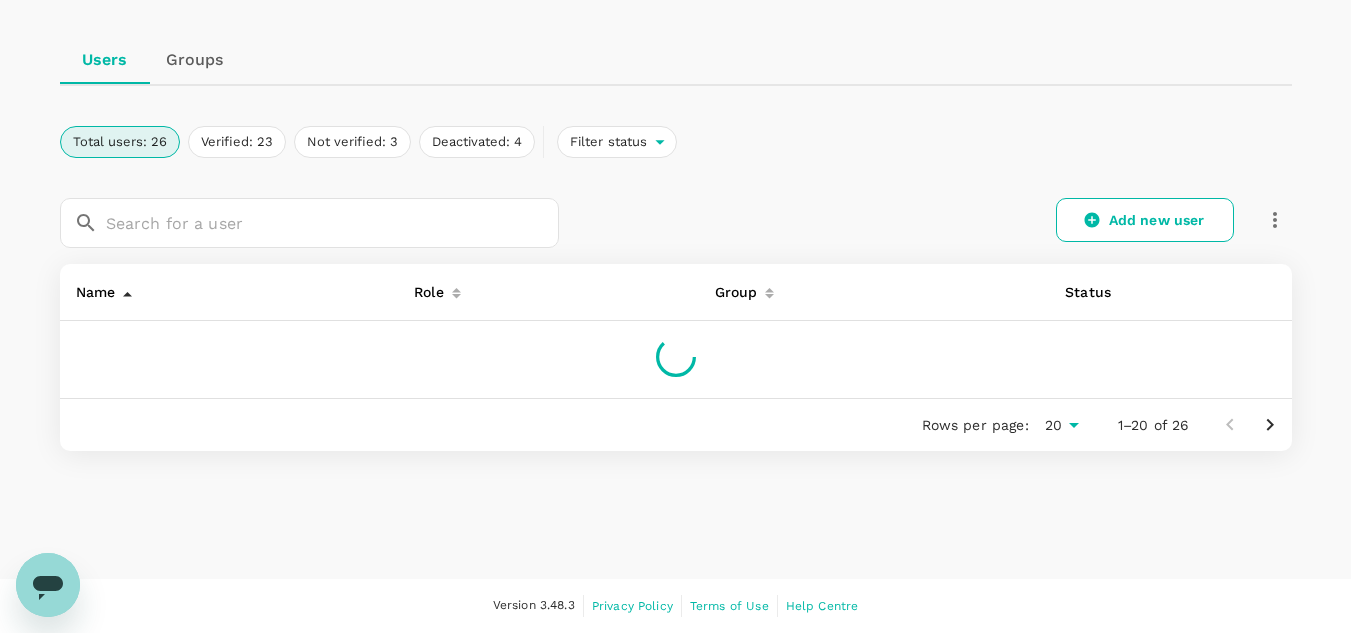 scroll, scrollTop: 1300, scrollLeft: 0, axis: vertical 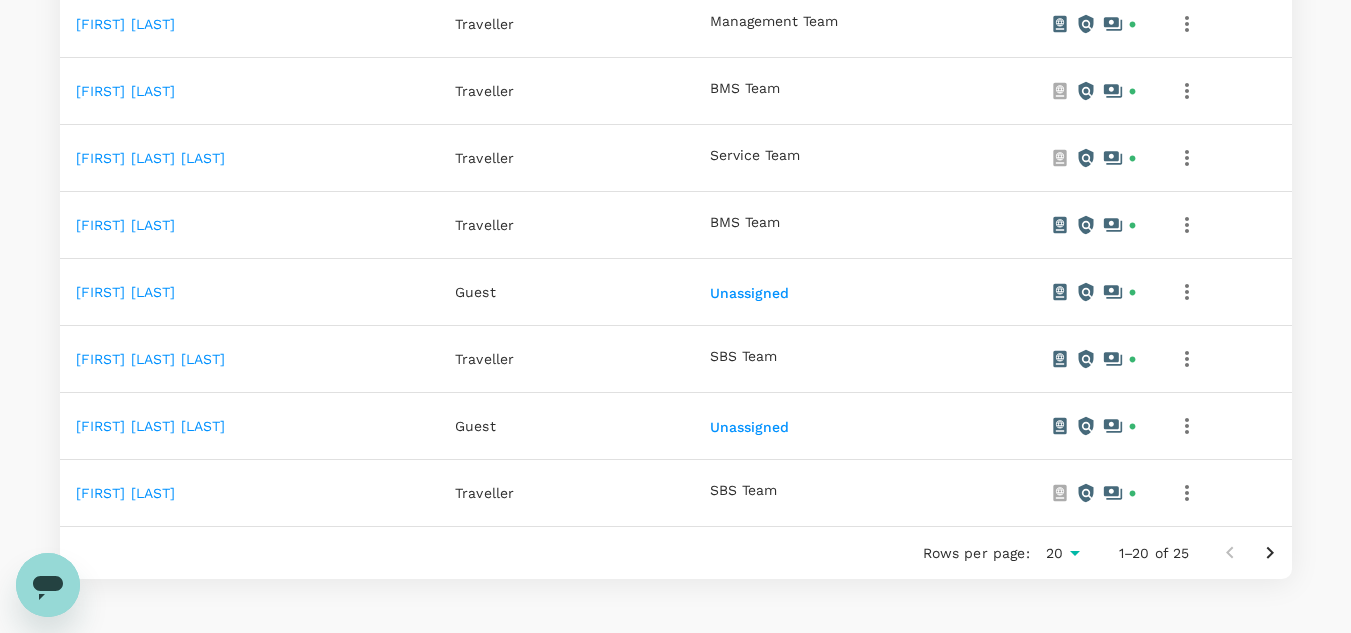 click 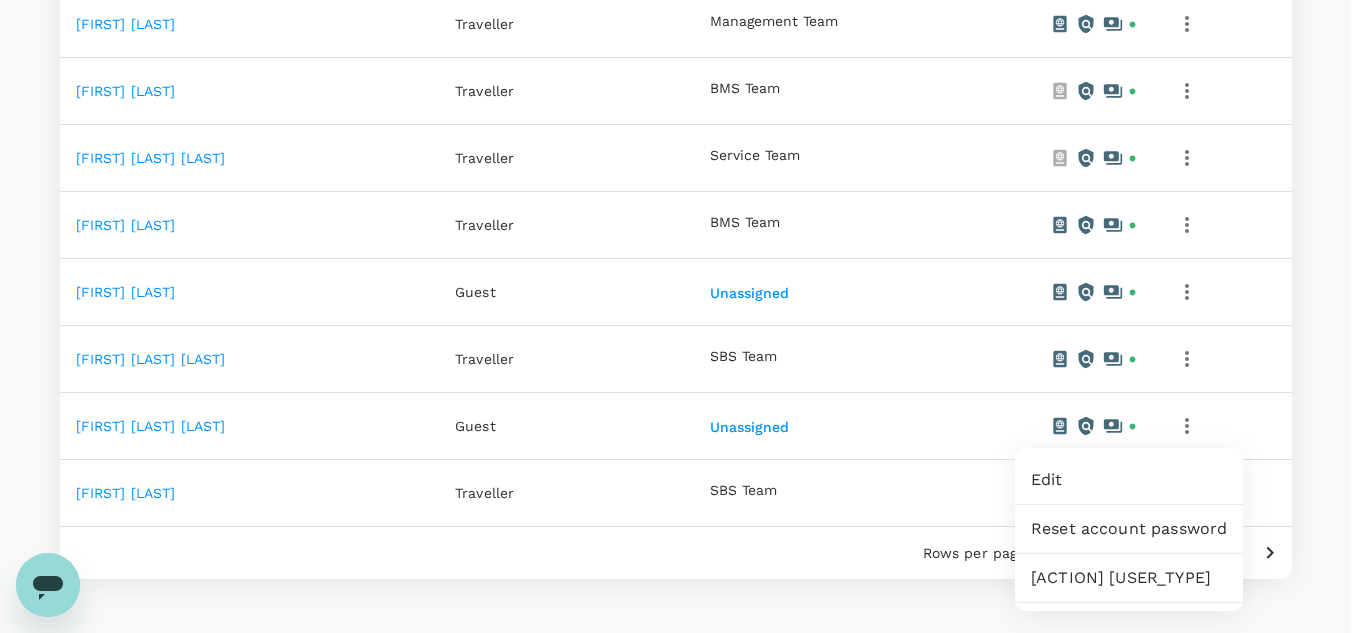 click on "[ACTION] [USER_TYPE]" at bounding box center (1129, 578) 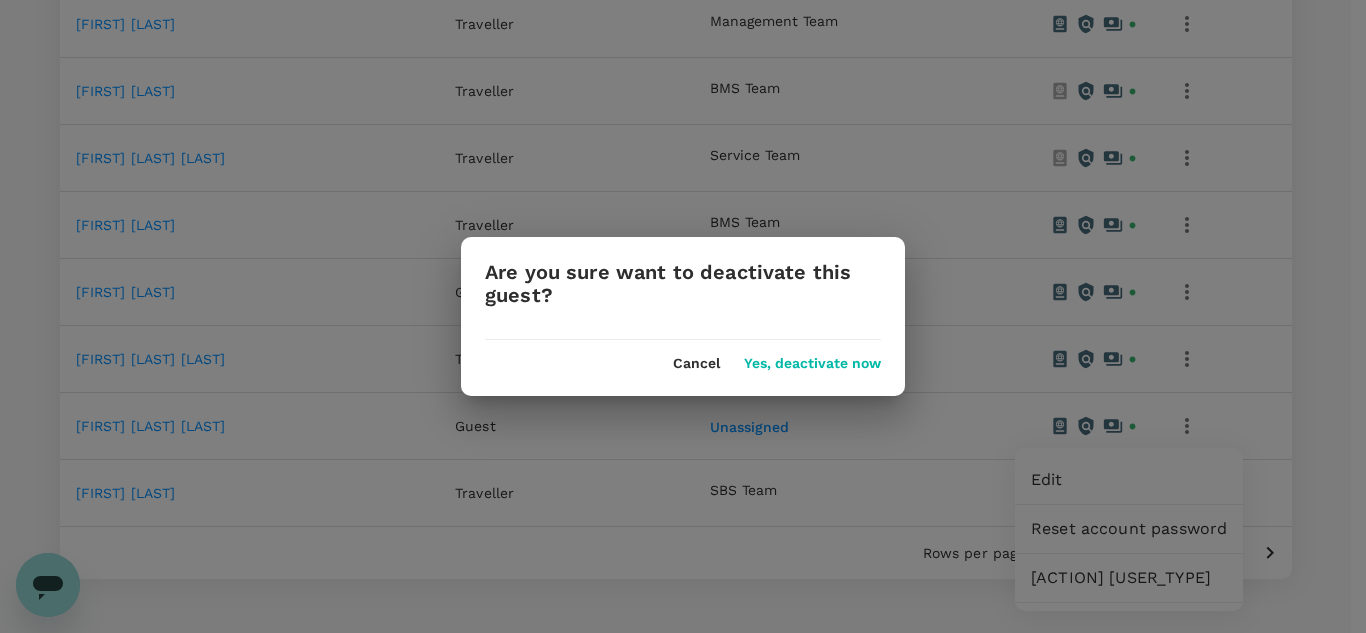 click on "[CONFIRMATION_QUESTION] [ACTION] [ACTION_CONFIRMATION]" at bounding box center (683, 316) 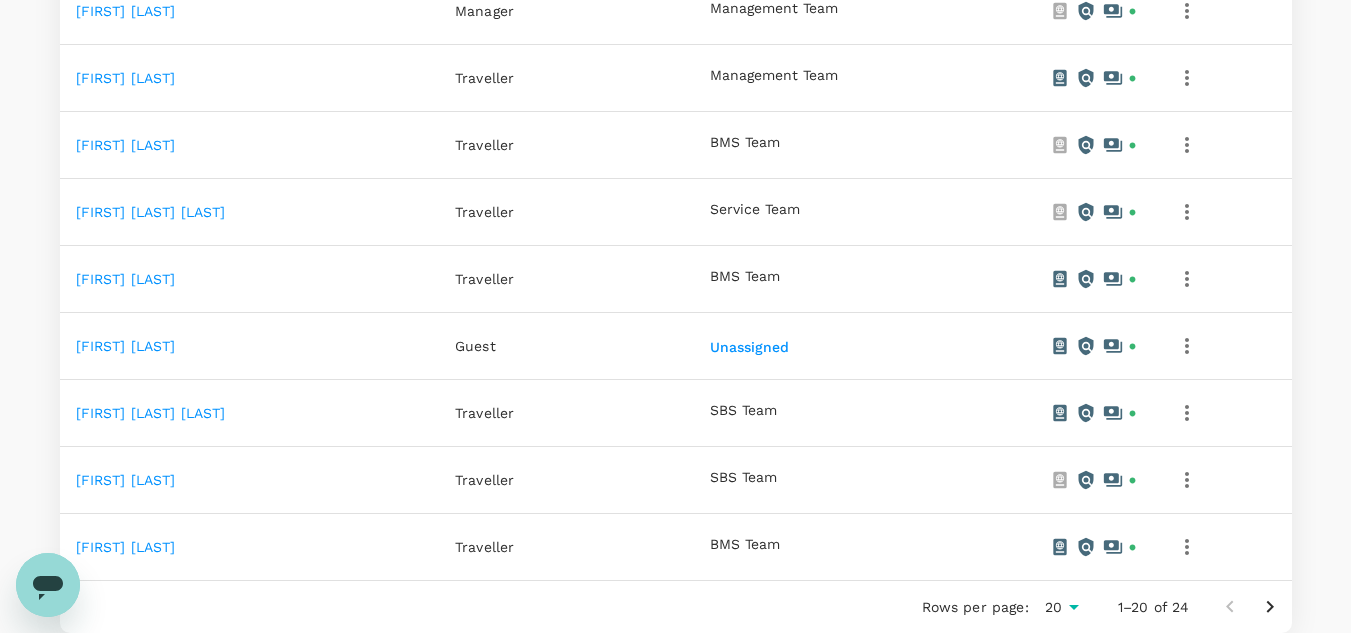 scroll, scrollTop: 1200, scrollLeft: 0, axis: vertical 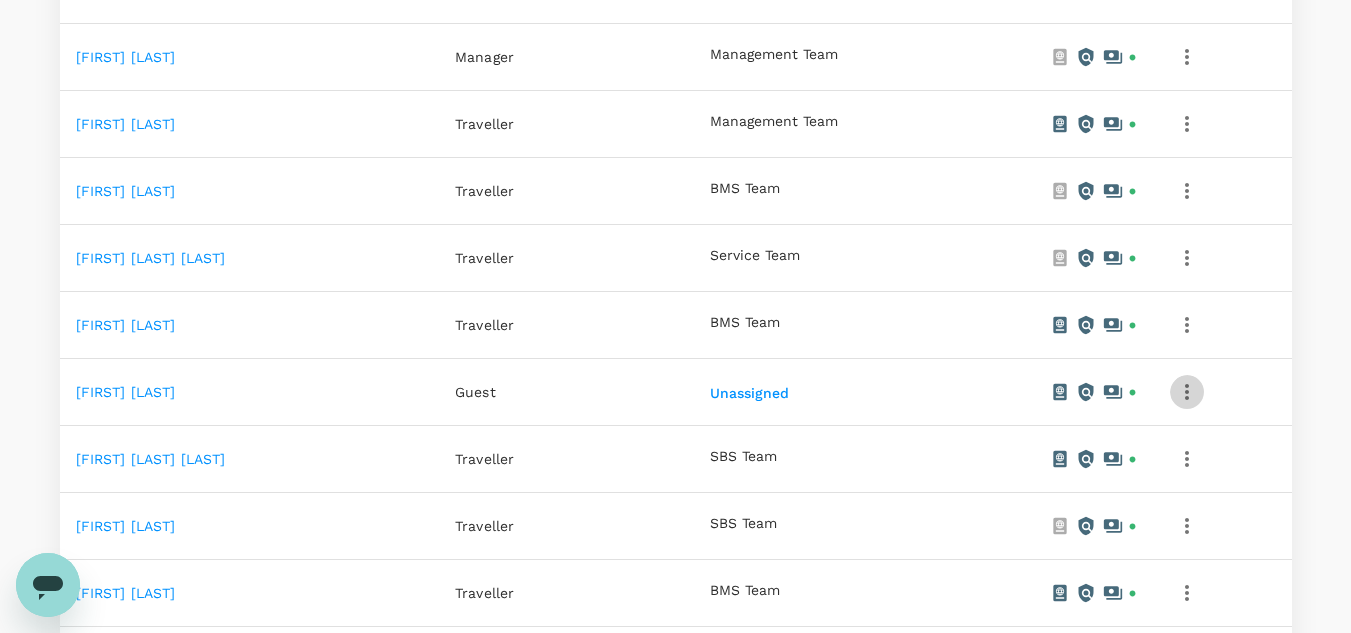 click 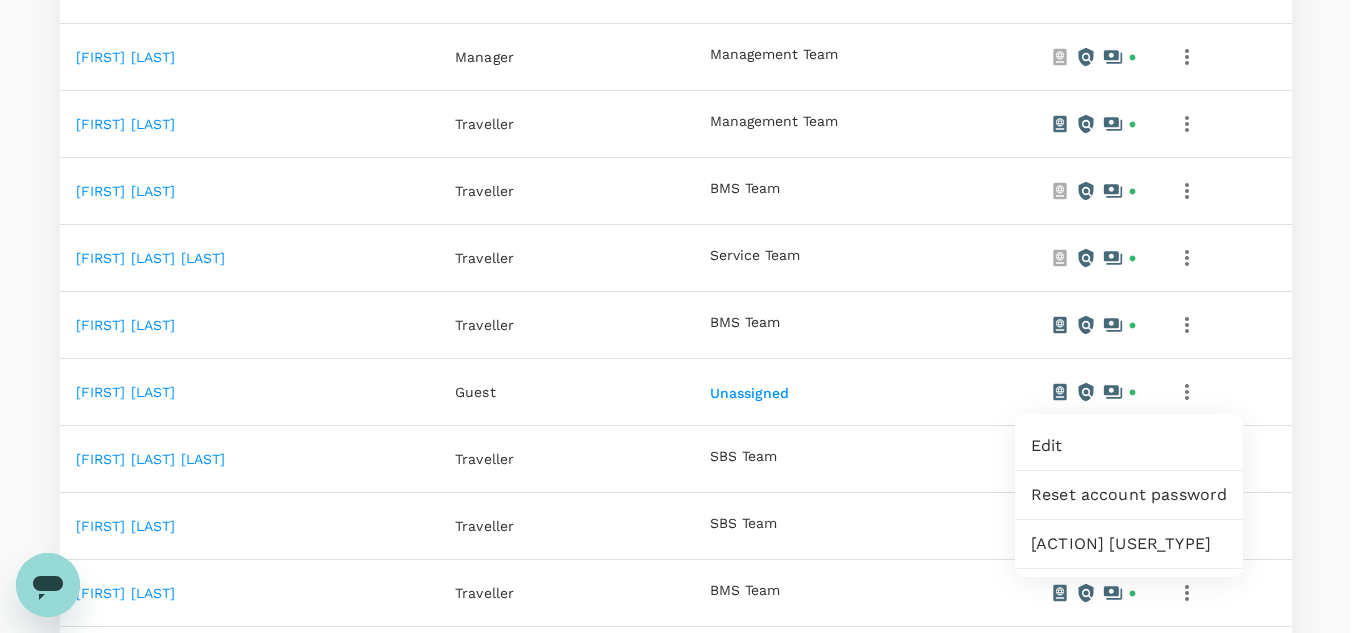 click on "[ACTION] [USER_TYPE]" at bounding box center [1129, 544] 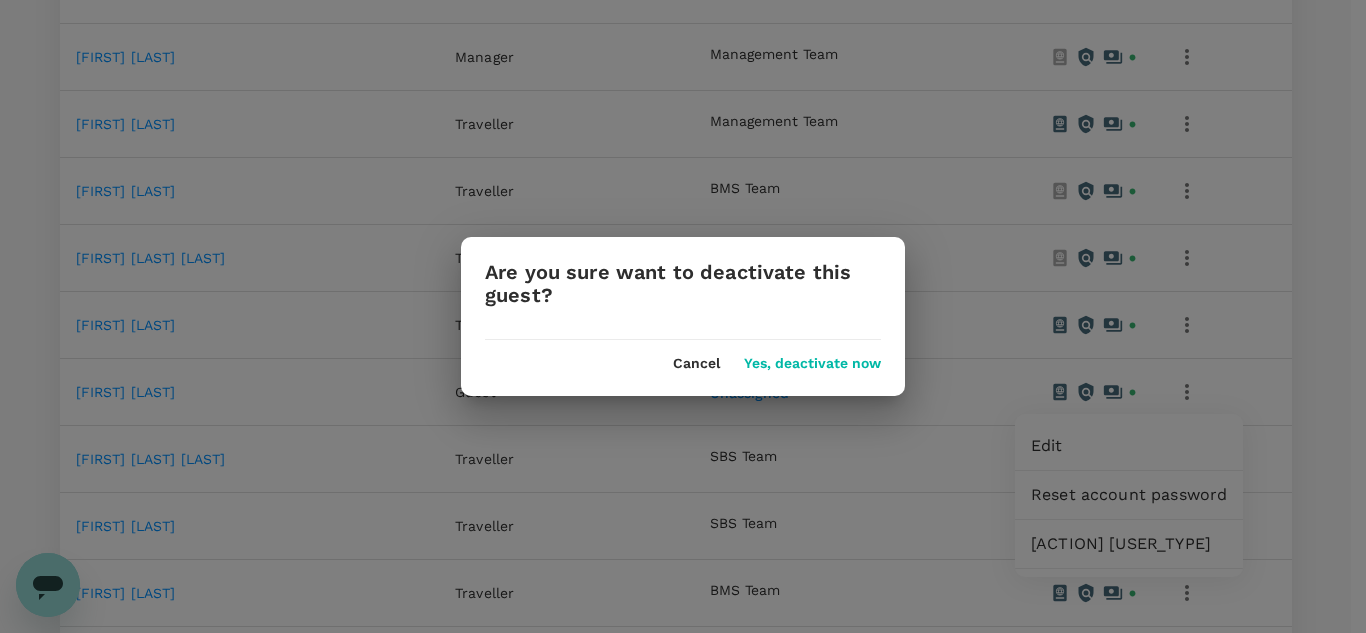 click on "Yes, deactivate now" at bounding box center (812, 364) 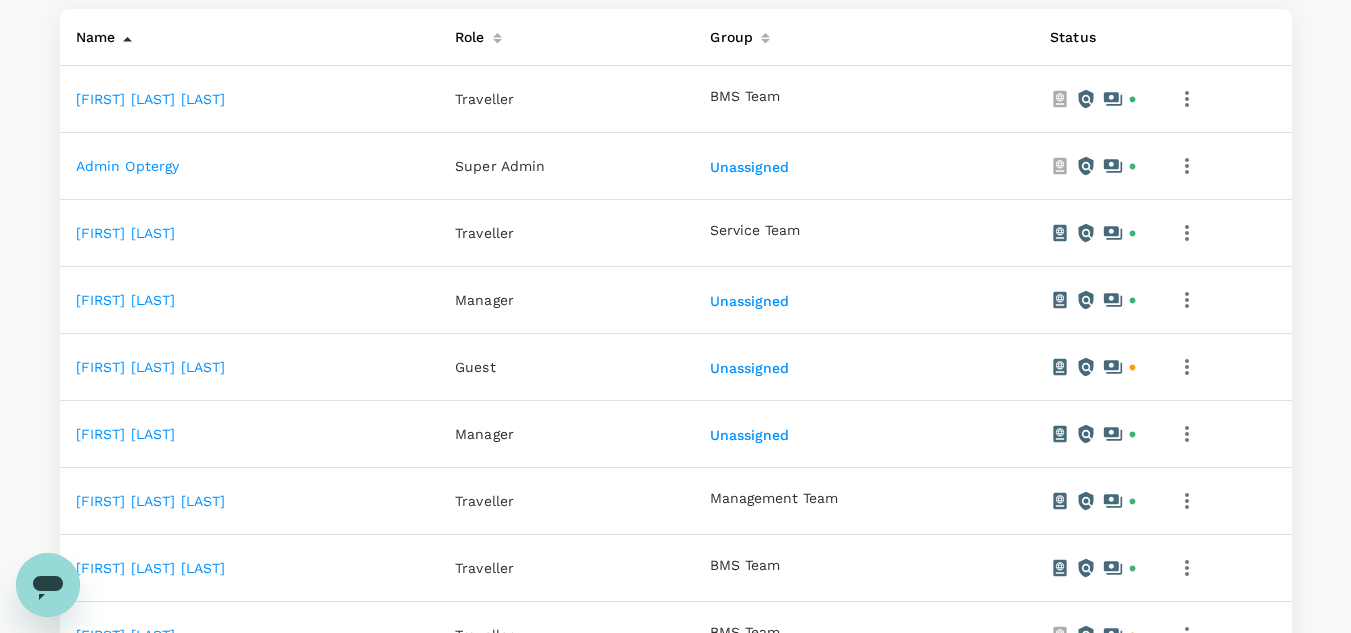 scroll, scrollTop: 466, scrollLeft: 0, axis: vertical 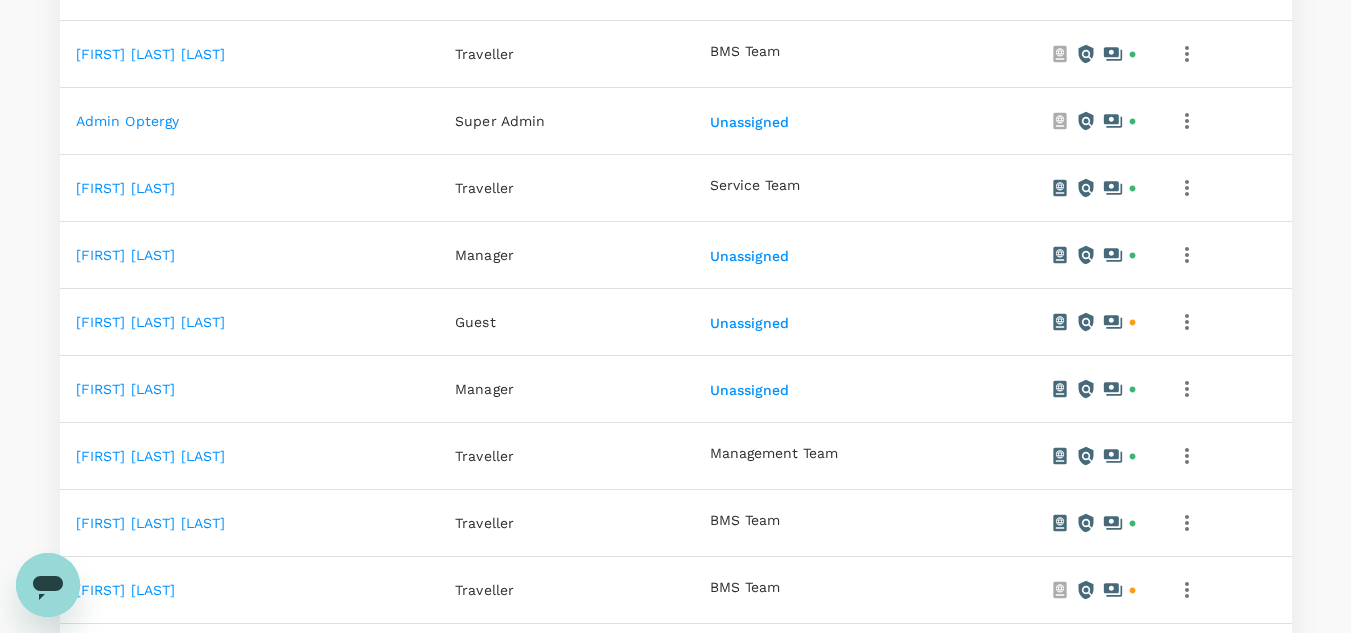 click 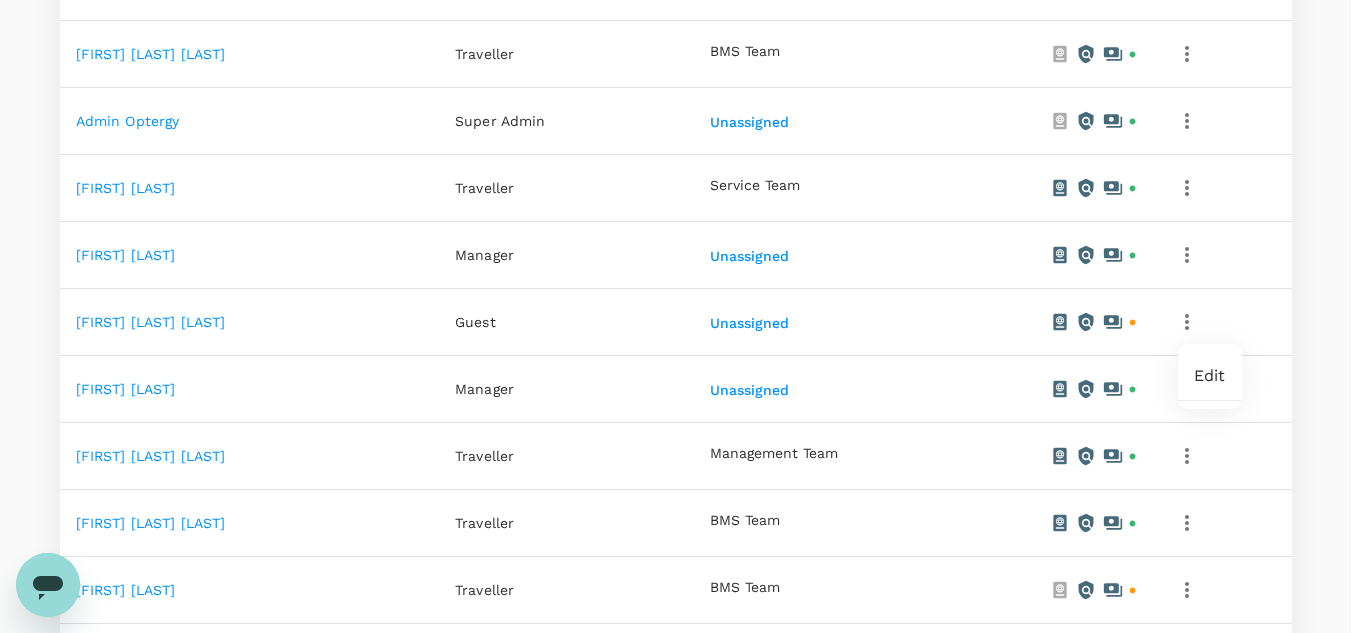 click at bounding box center [683, 316] 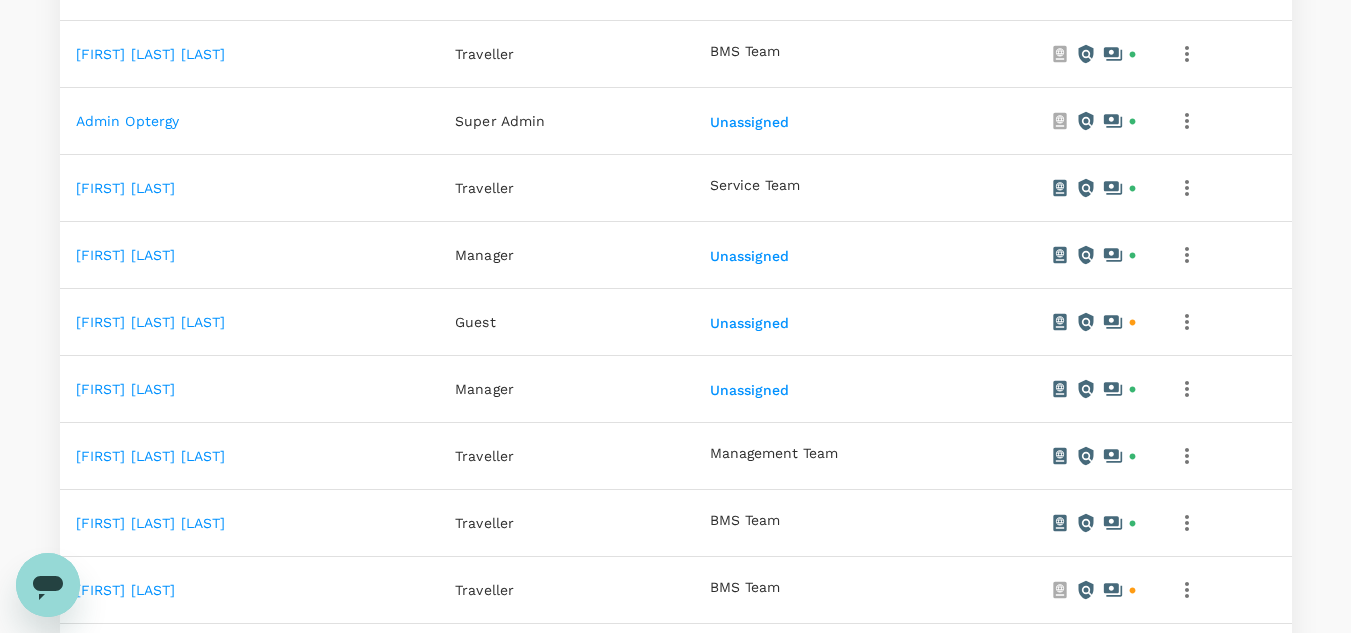 click 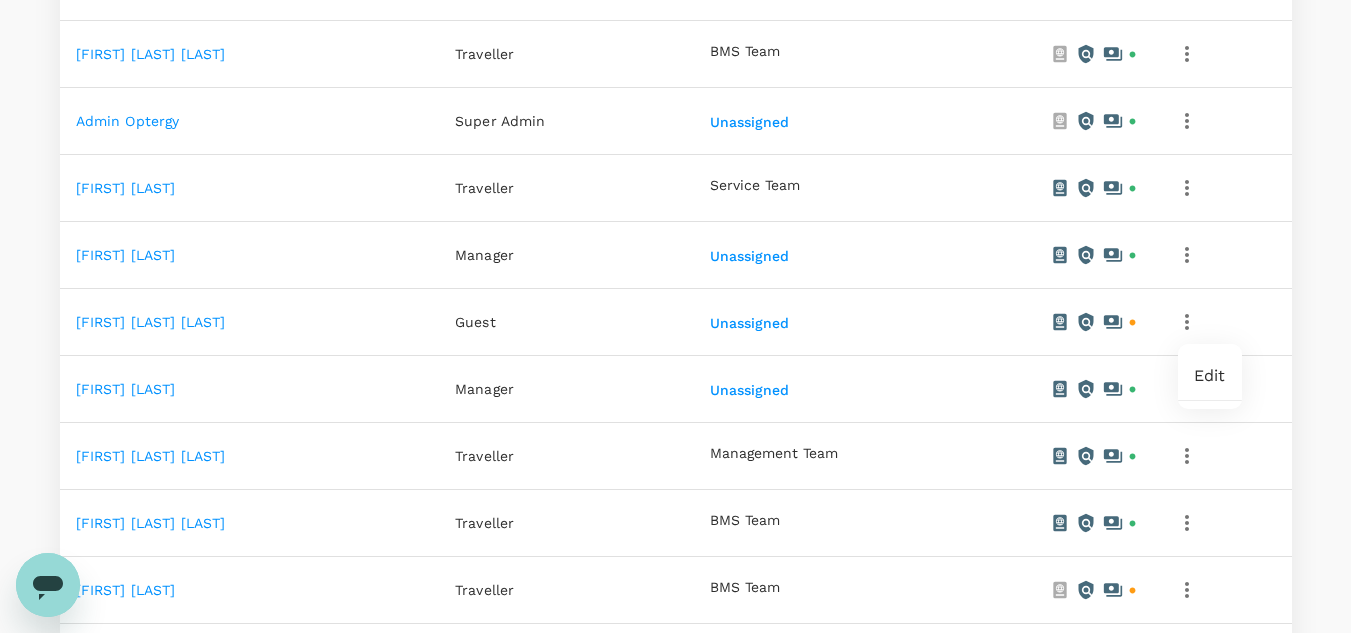 click at bounding box center [683, 316] 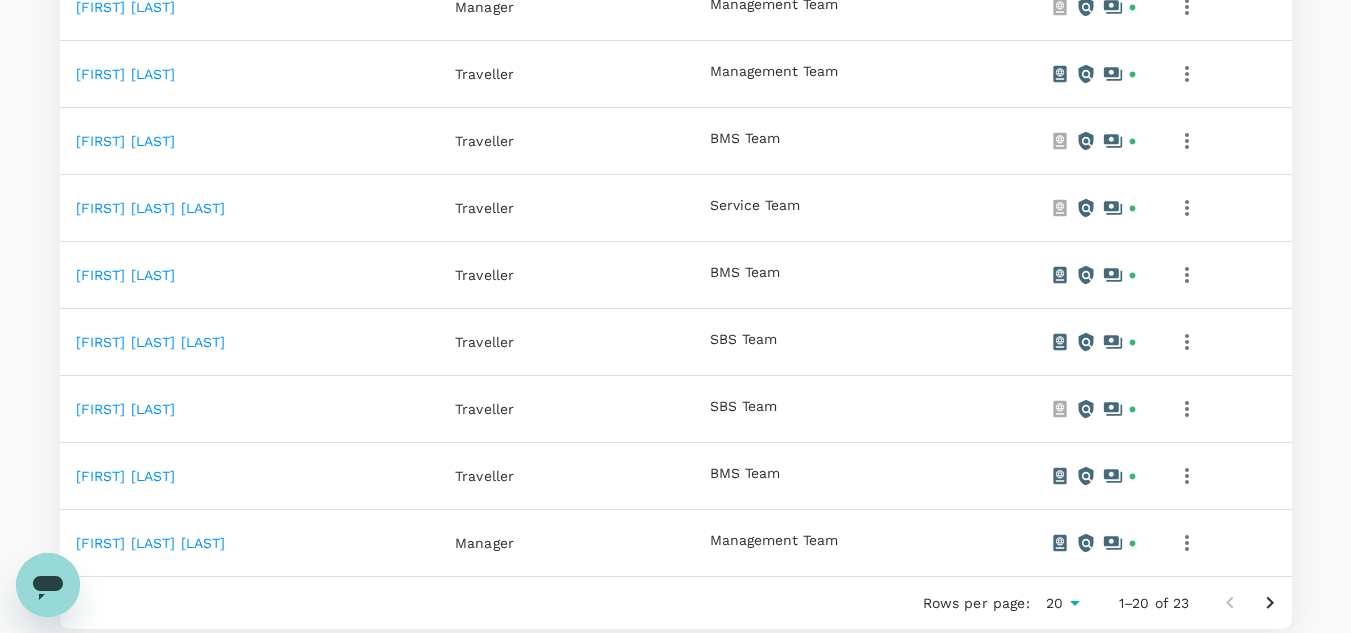 scroll, scrollTop: 1366, scrollLeft: 0, axis: vertical 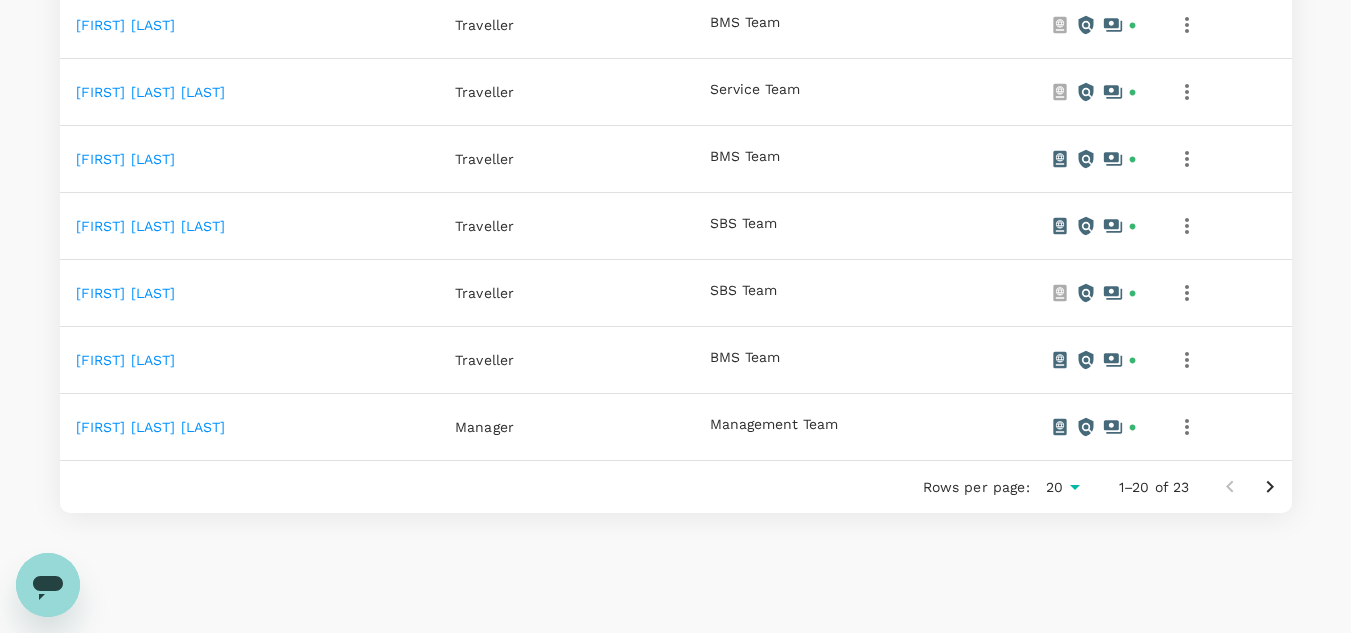click 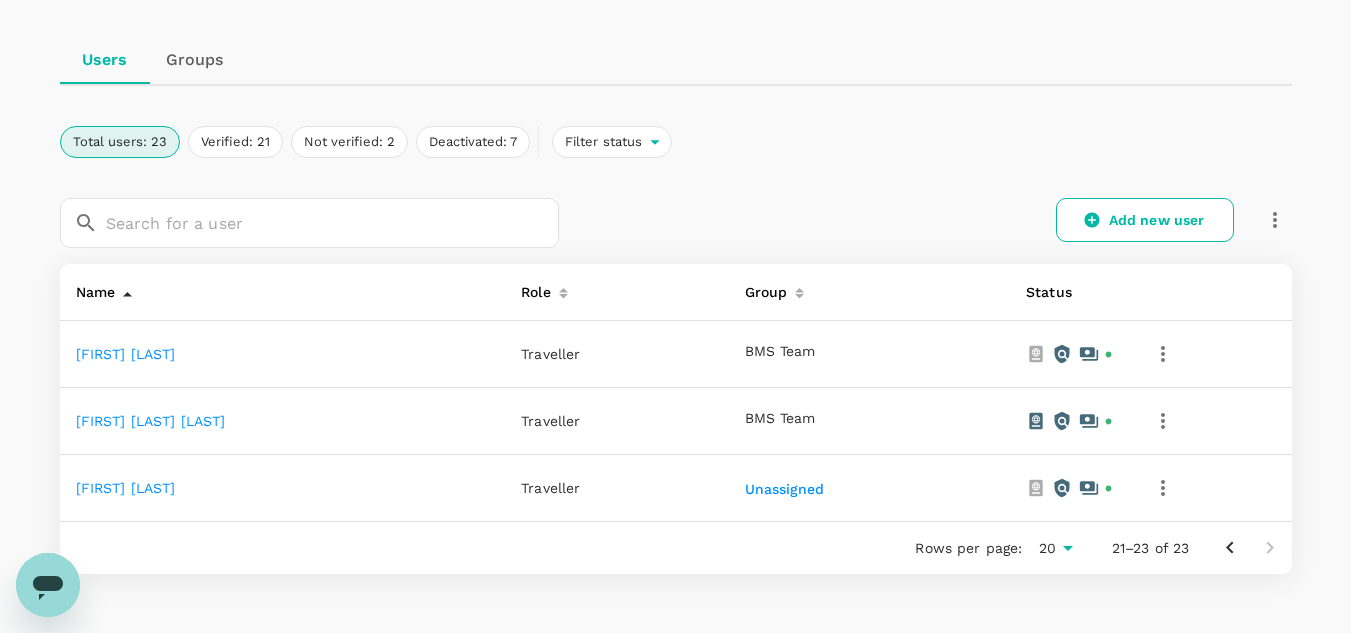 scroll, scrollTop: 289, scrollLeft: 0, axis: vertical 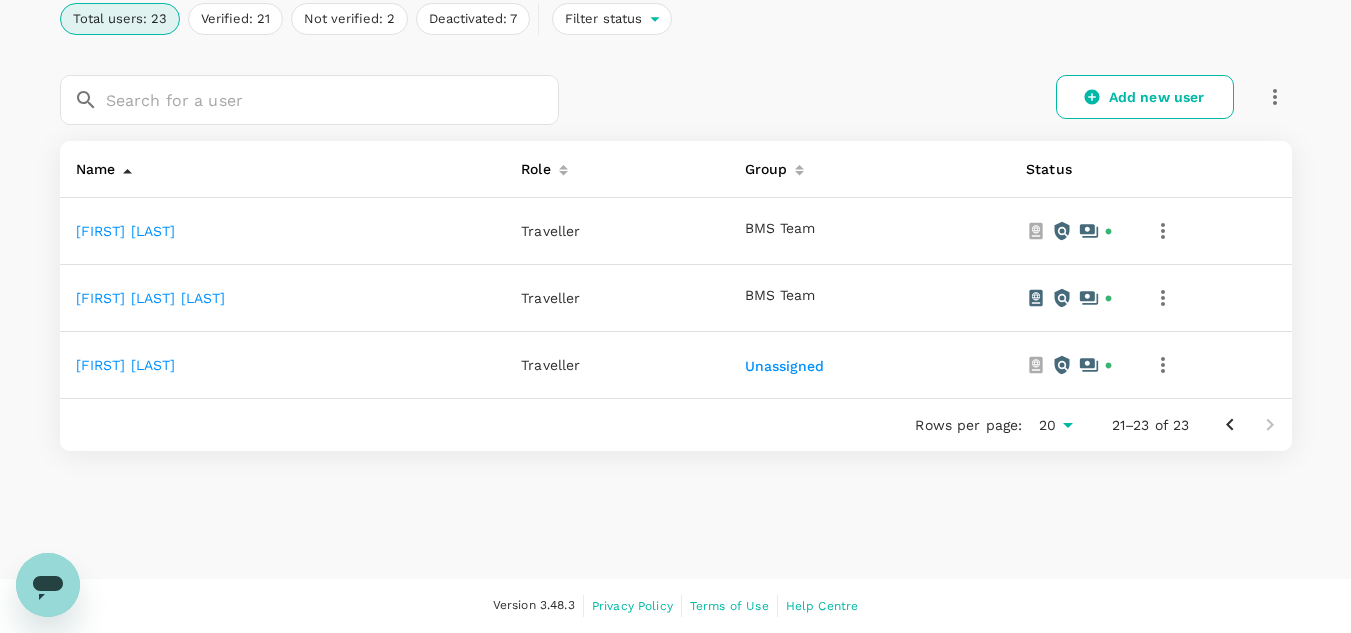 click 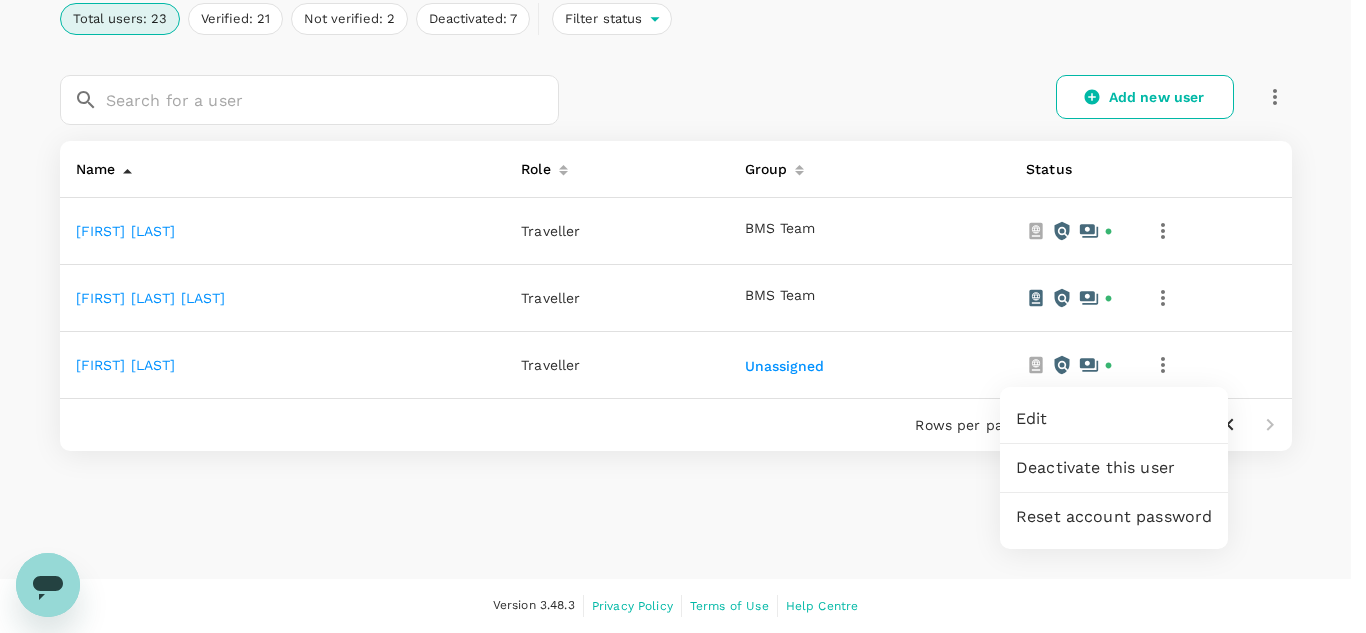 click on "Deactivate this user" at bounding box center (1114, 468) 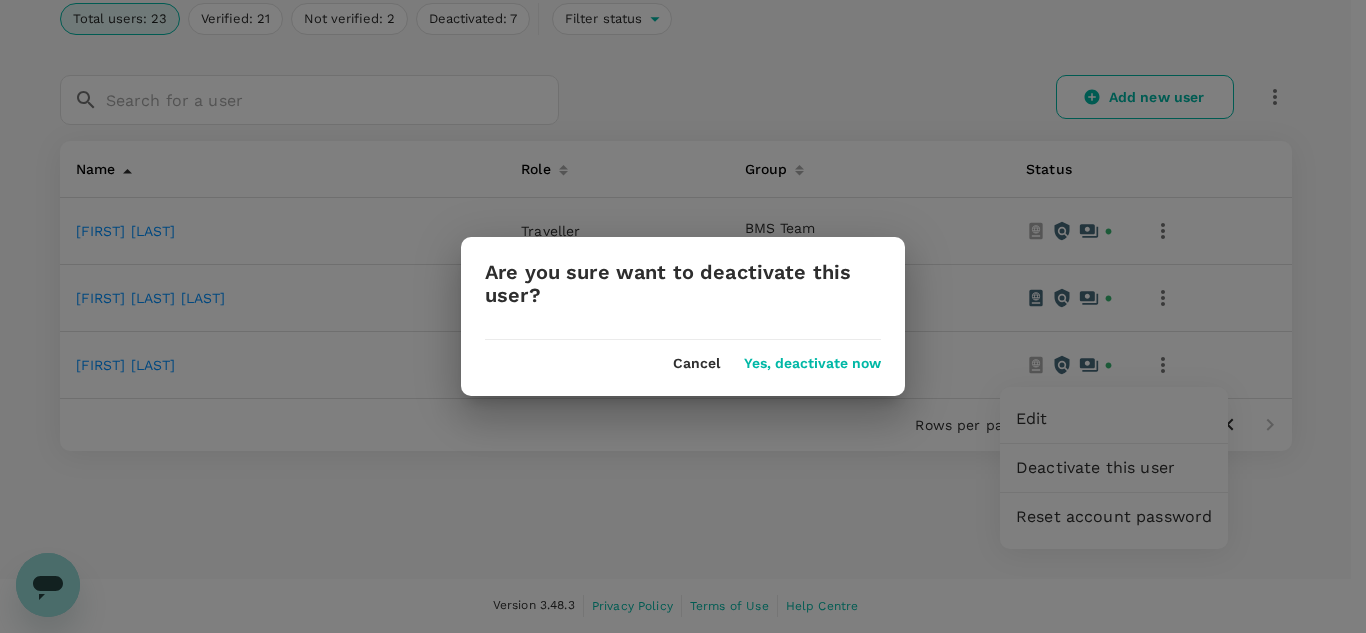 click on "Yes, deactivate now" at bounding box center [812, 364] 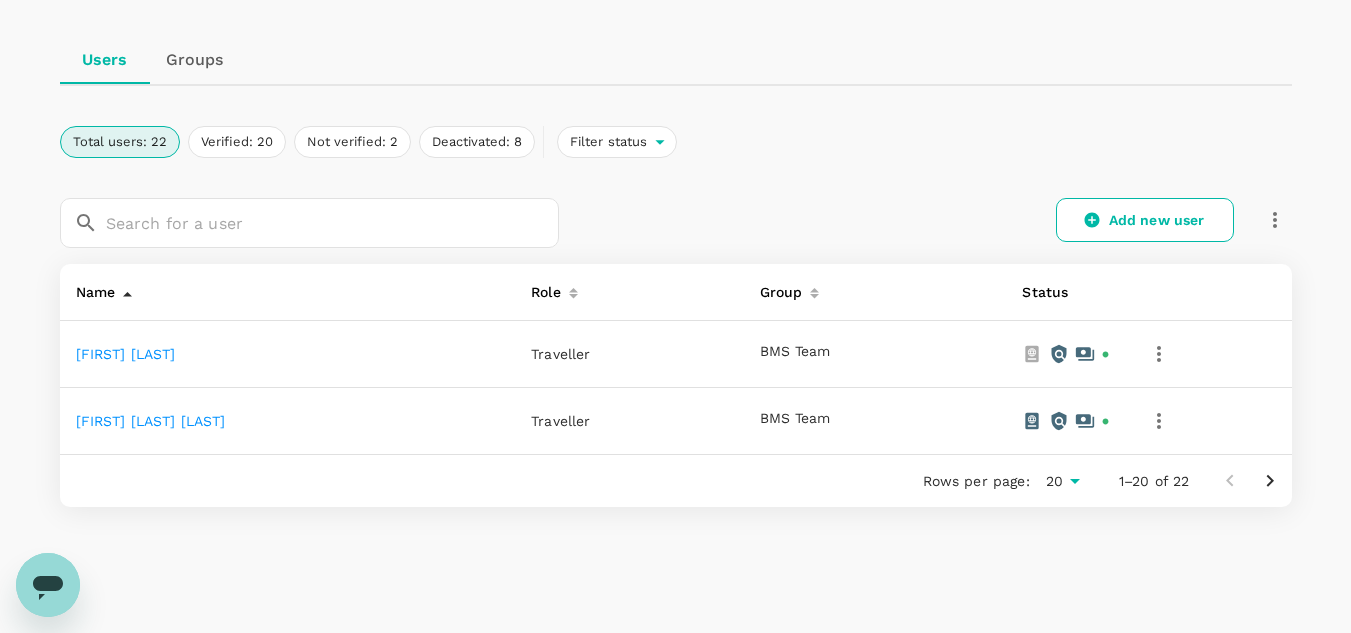 scroll, scrollTop: 222, scrollLeft: 0, axis: vertical 